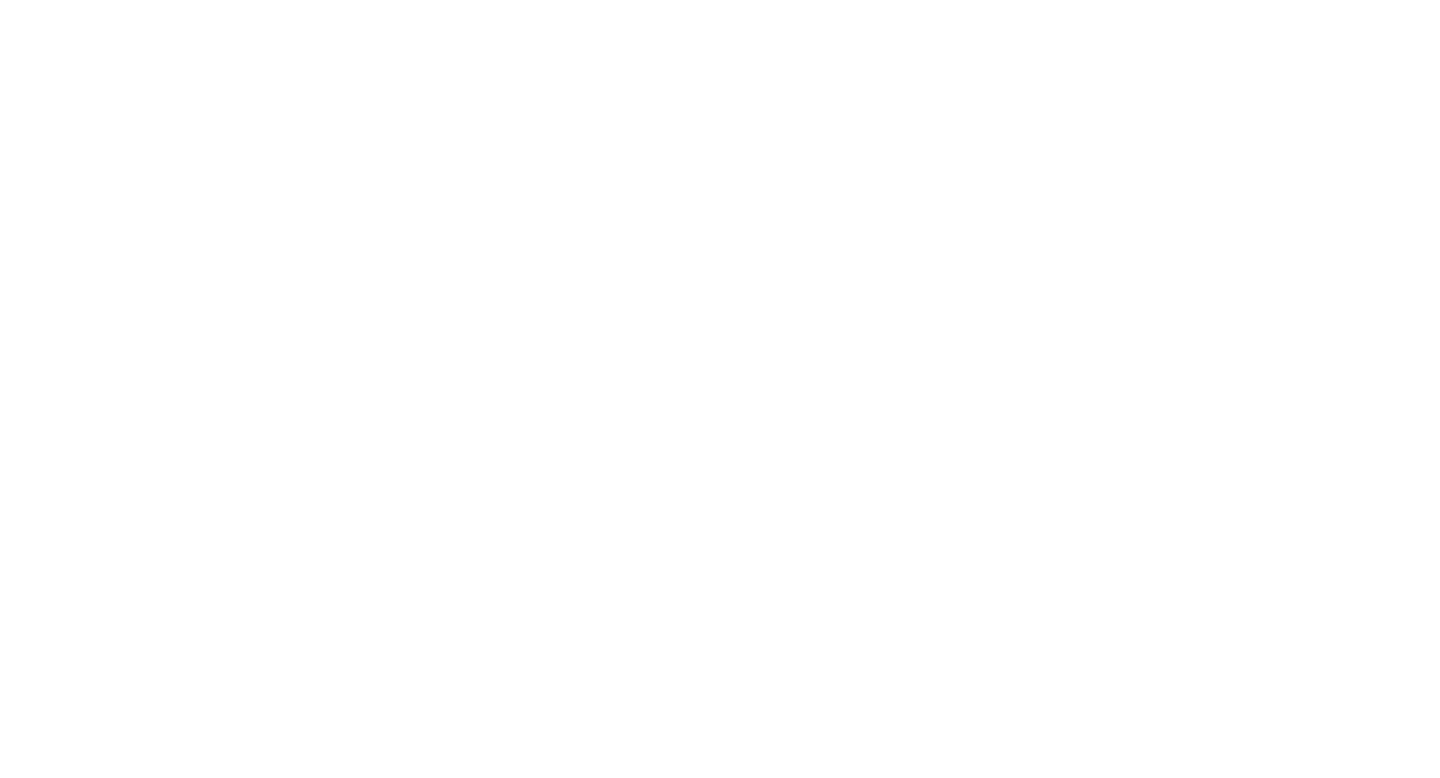 scroll, scrollTop: 0, scrollLeft: 0, axis: both 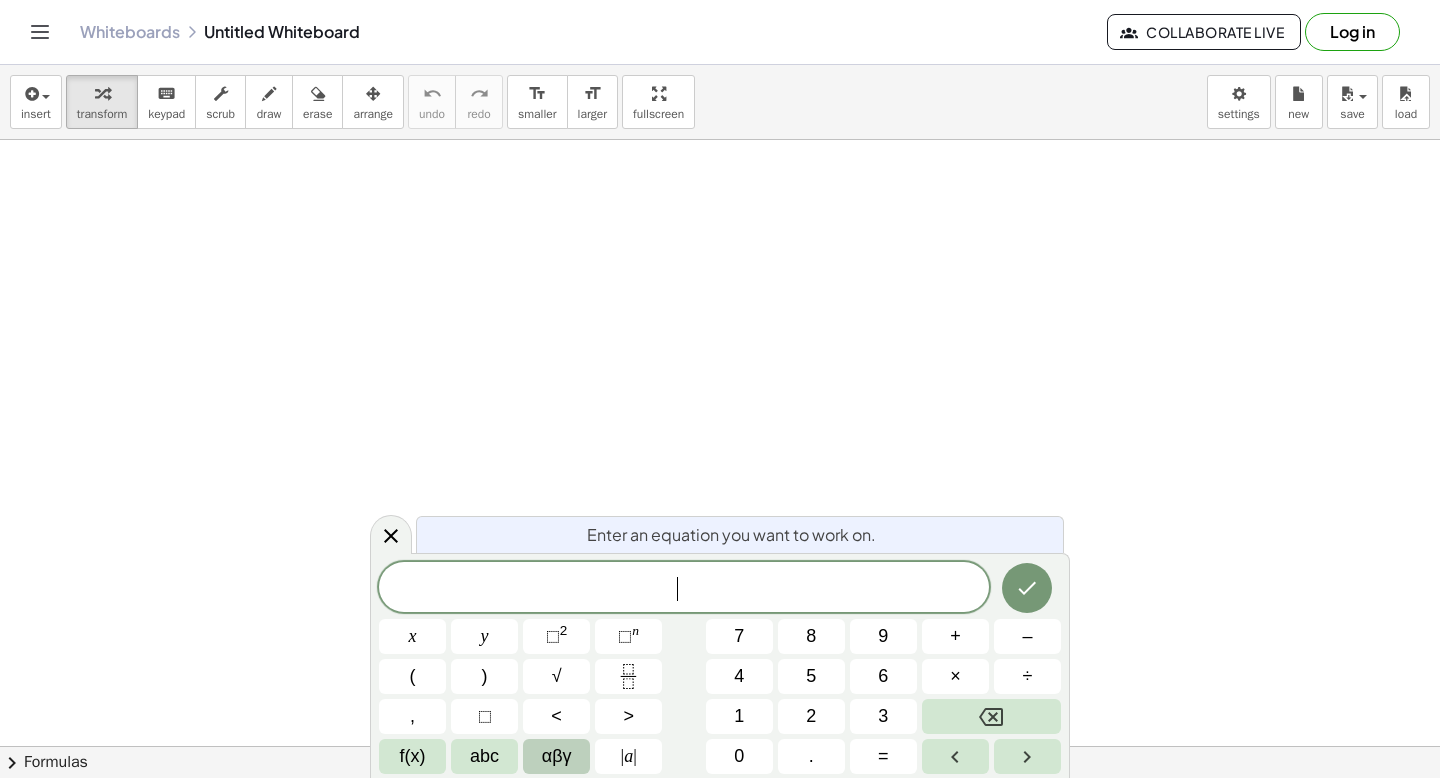 click on "αβγ" at bounding box center [557, 756] 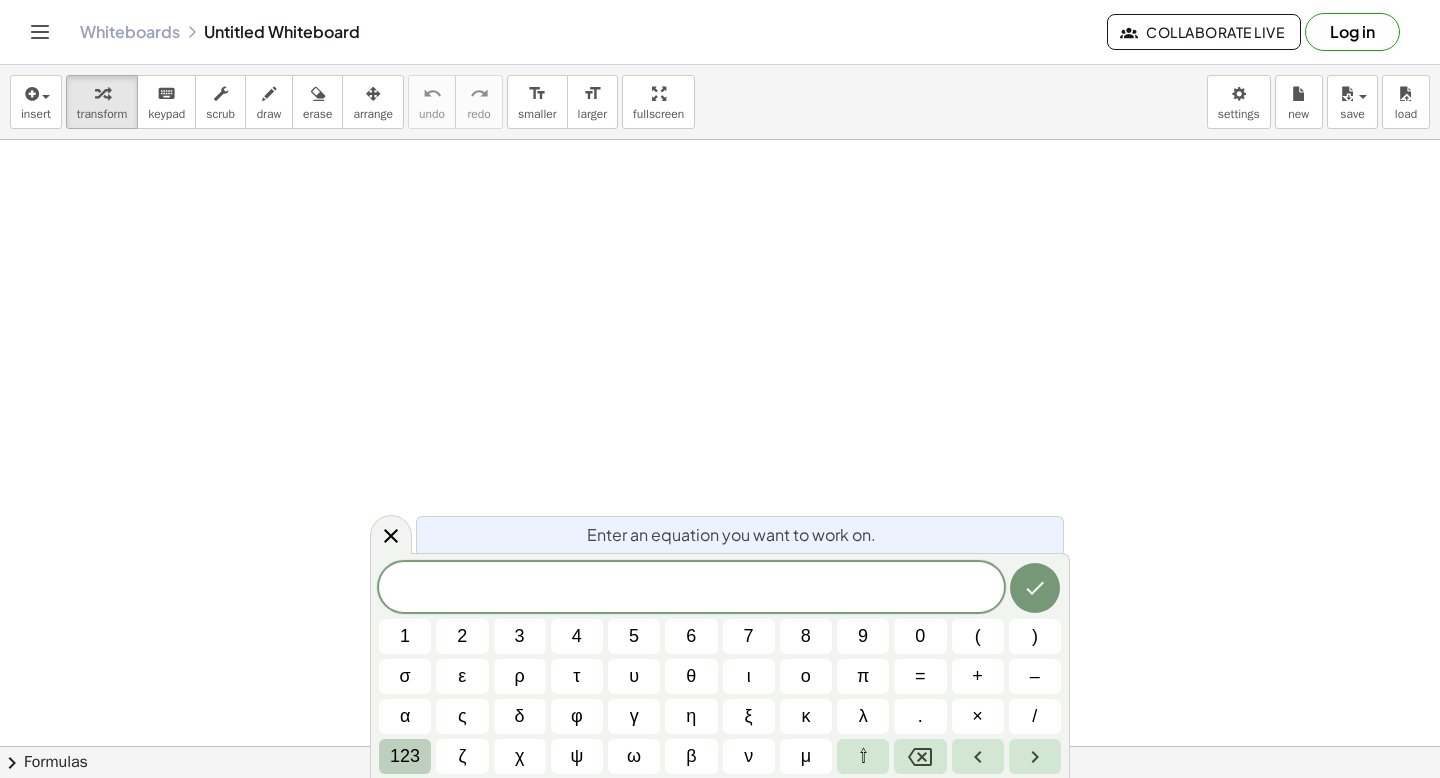 click on "123" at bounding box center [405, 756] 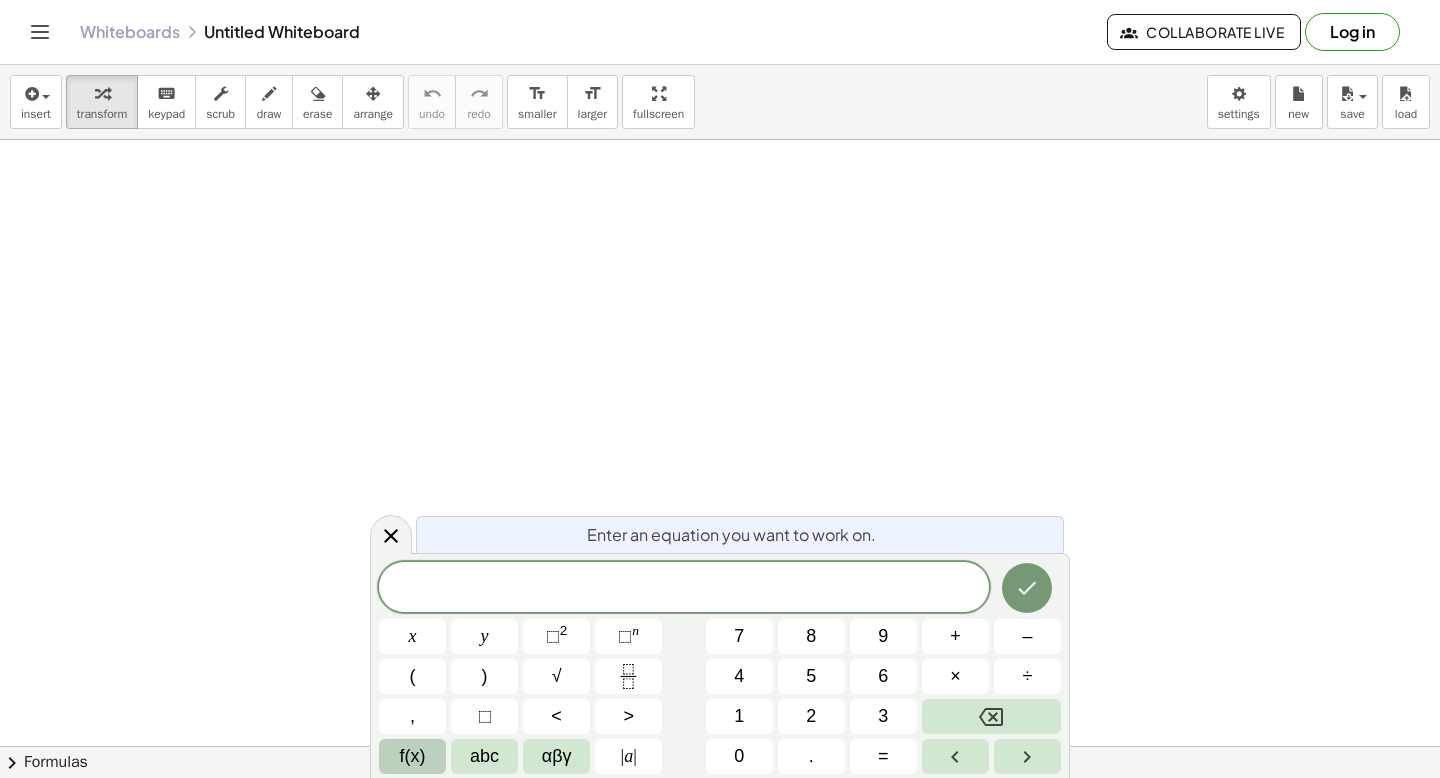 click on "f(x)" at bounding box center (413, 756) 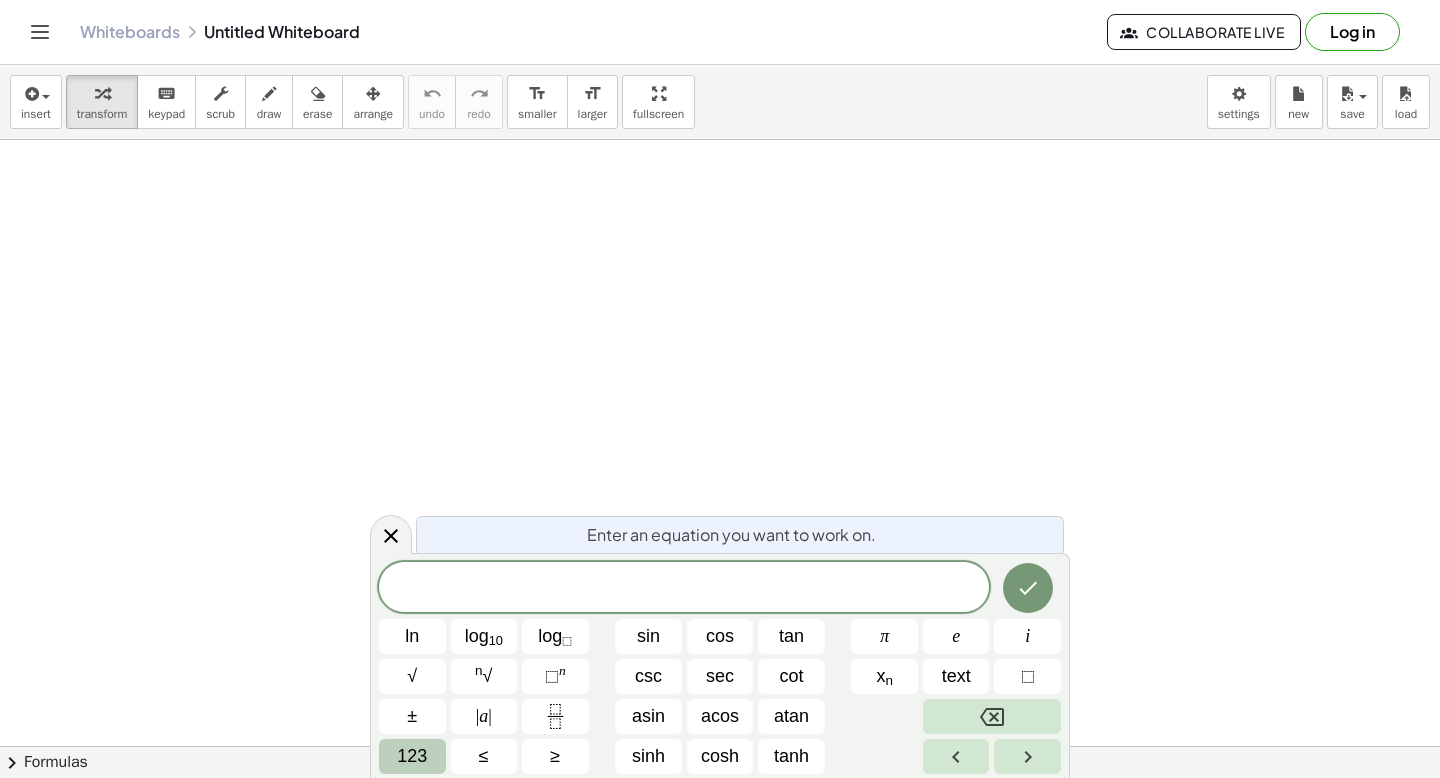 click on "123" at bounding box center [412, 756] 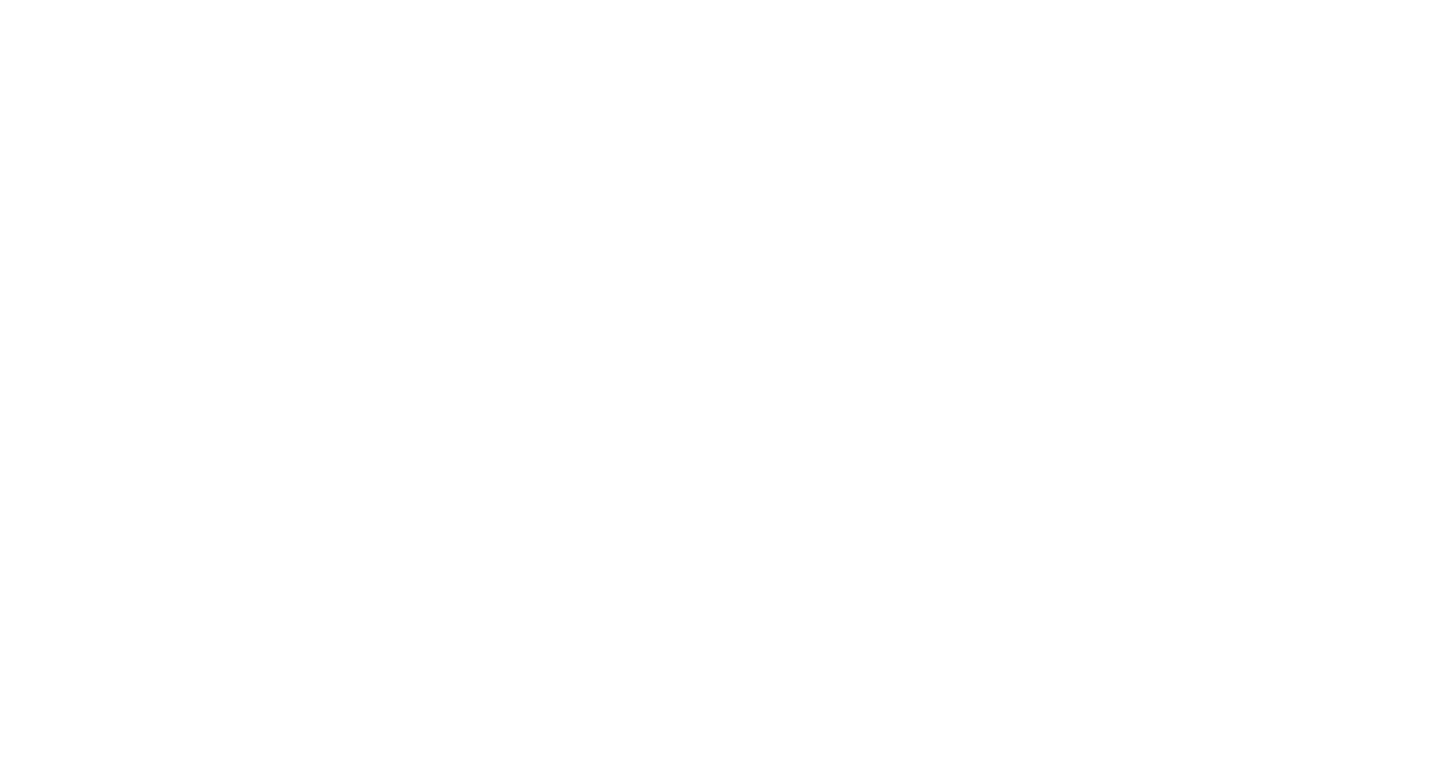 scroll, scrollTop: 0, scrollLeft: 0, axis: both 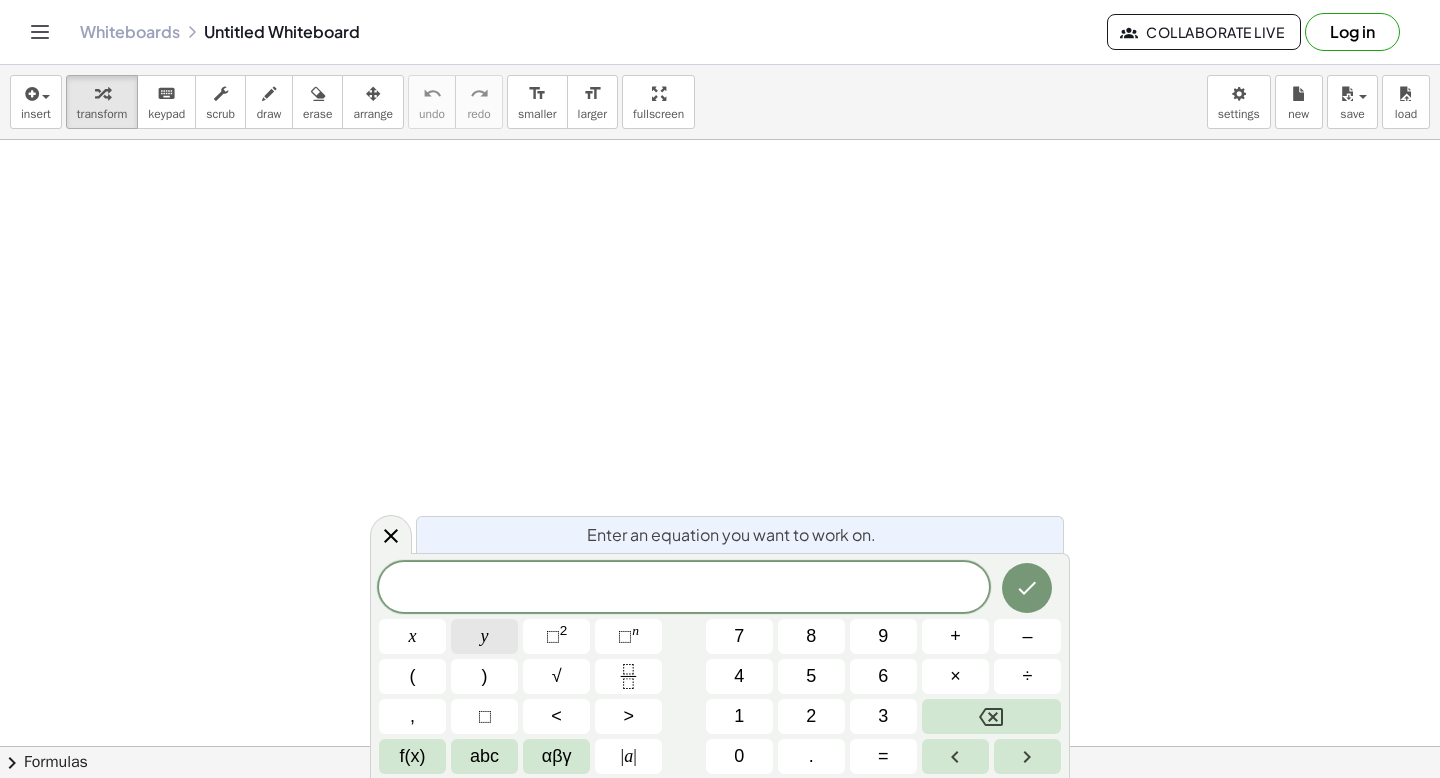 click on "y" at bounding box center (484, 636) 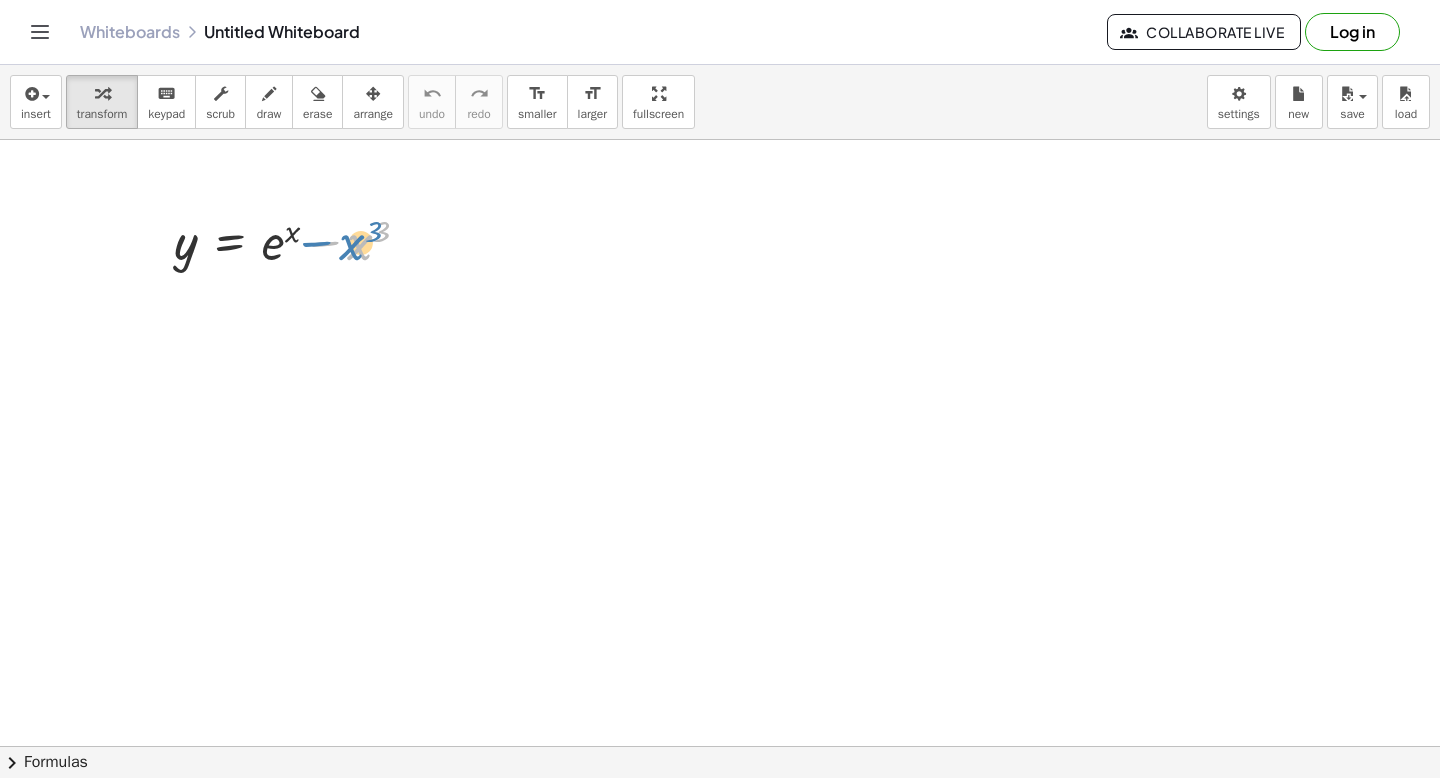 click at bounding box center (299, 240) 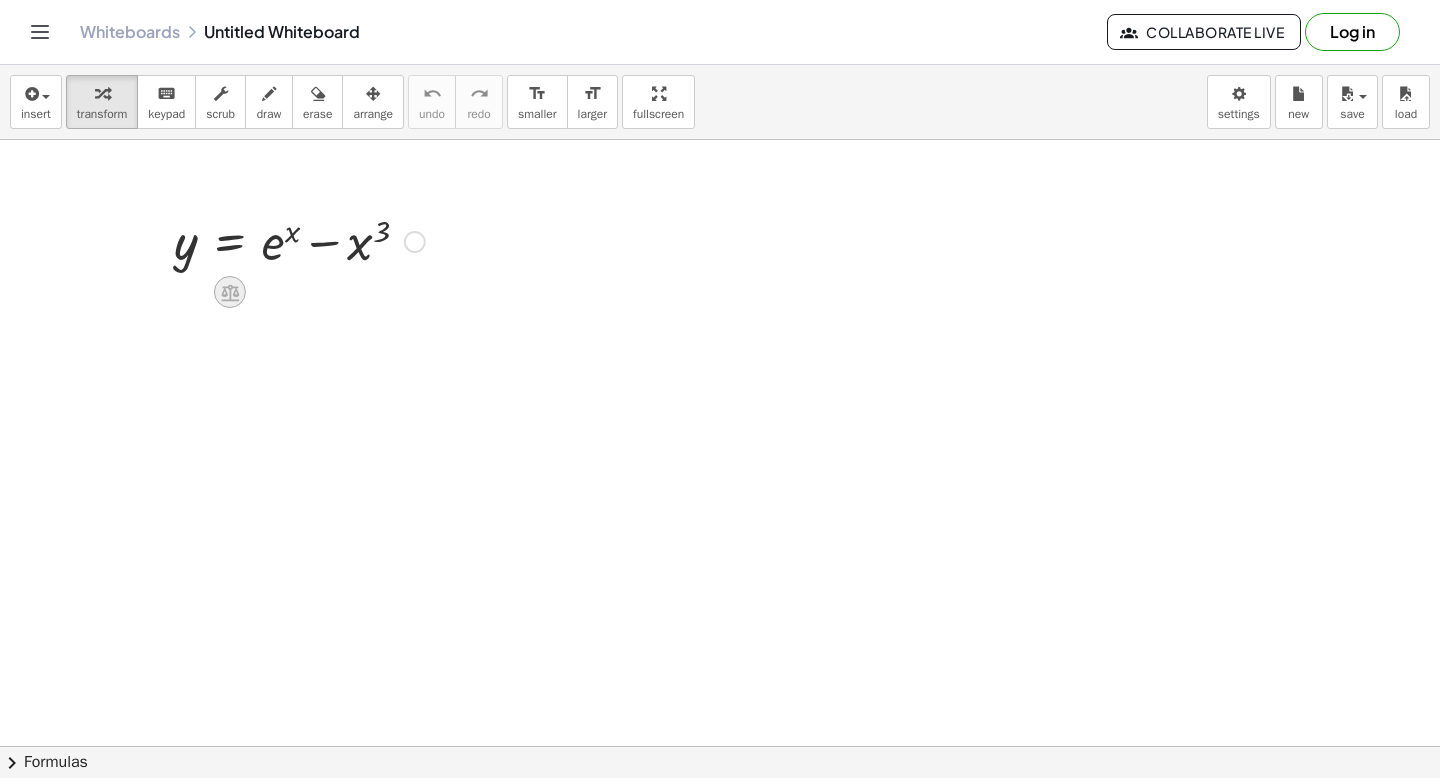 click 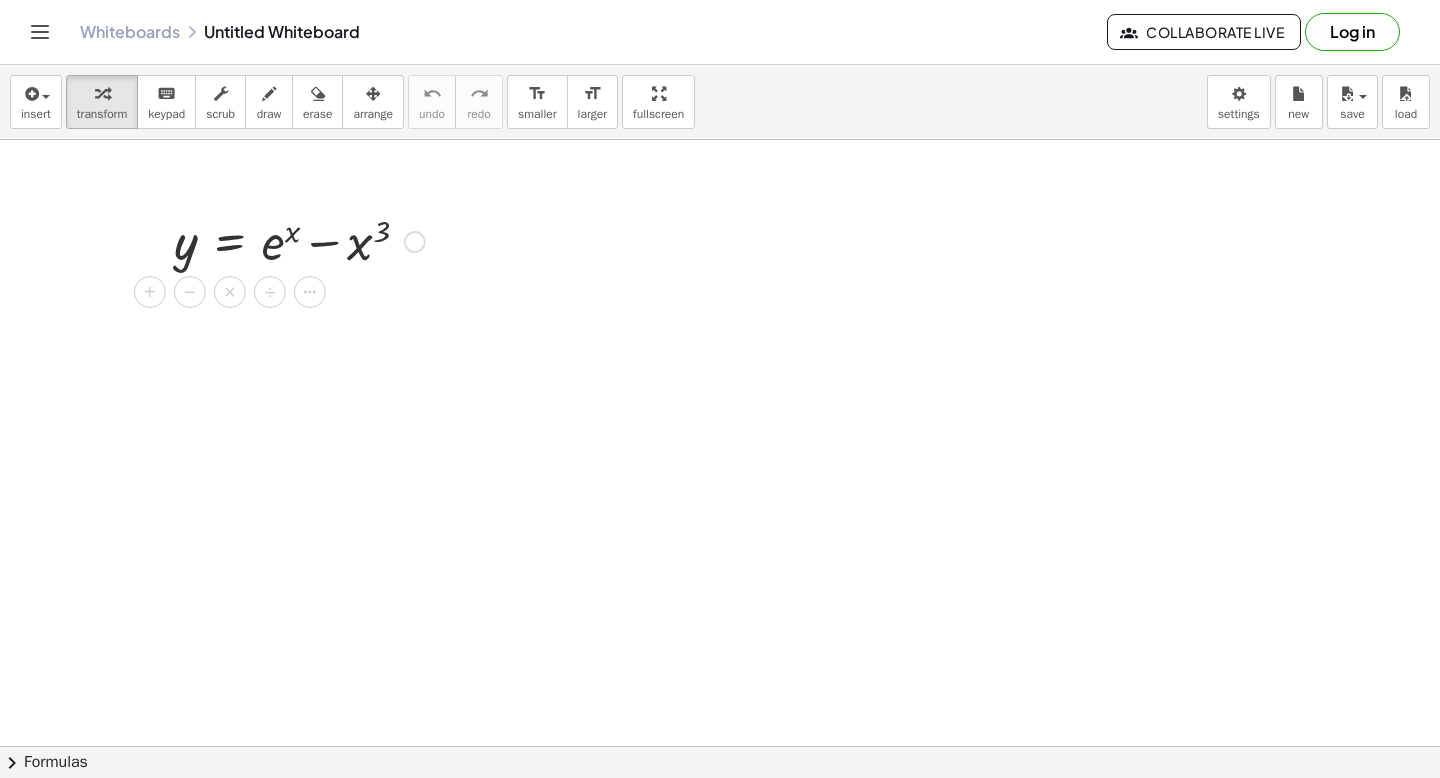 click at bounding box center (415, 242) 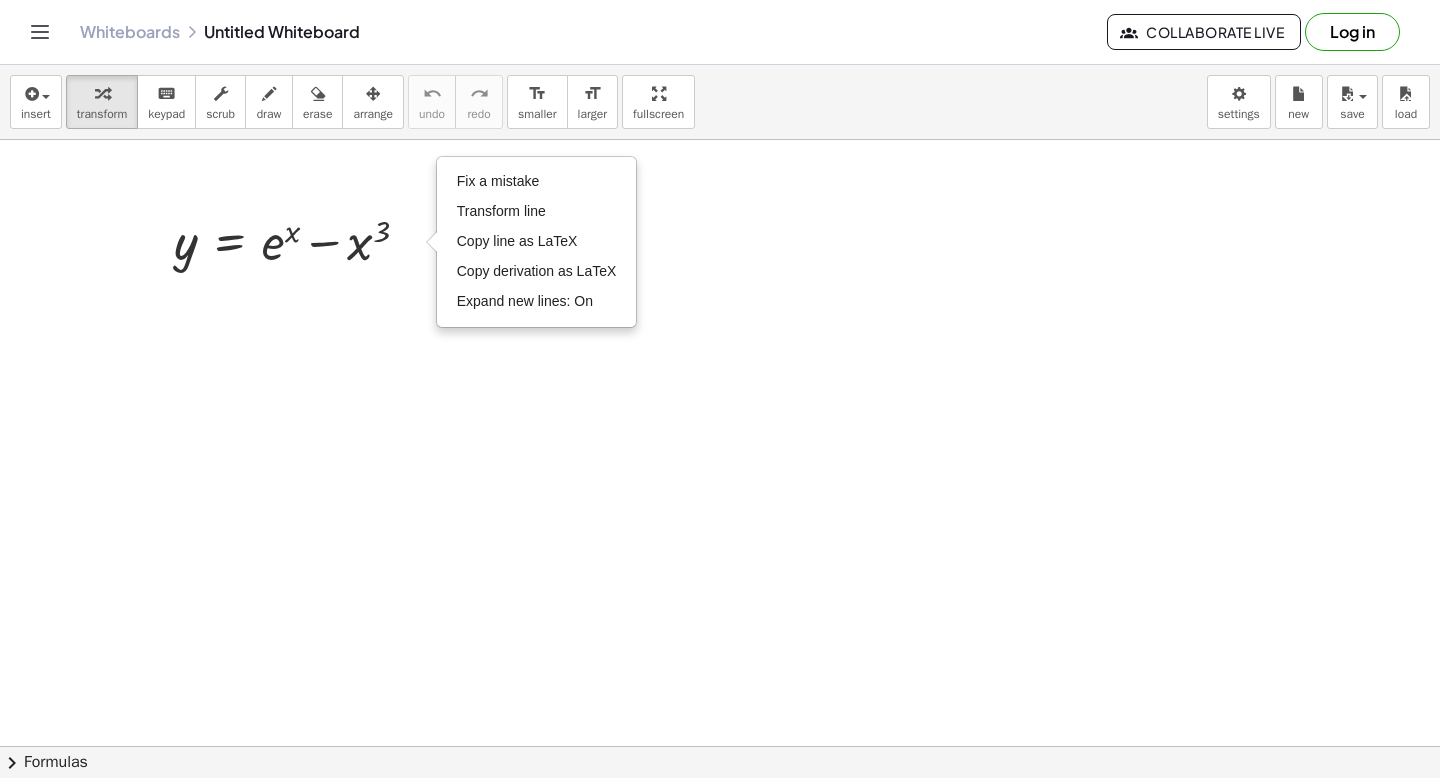 click at bounding box center [720, 811] 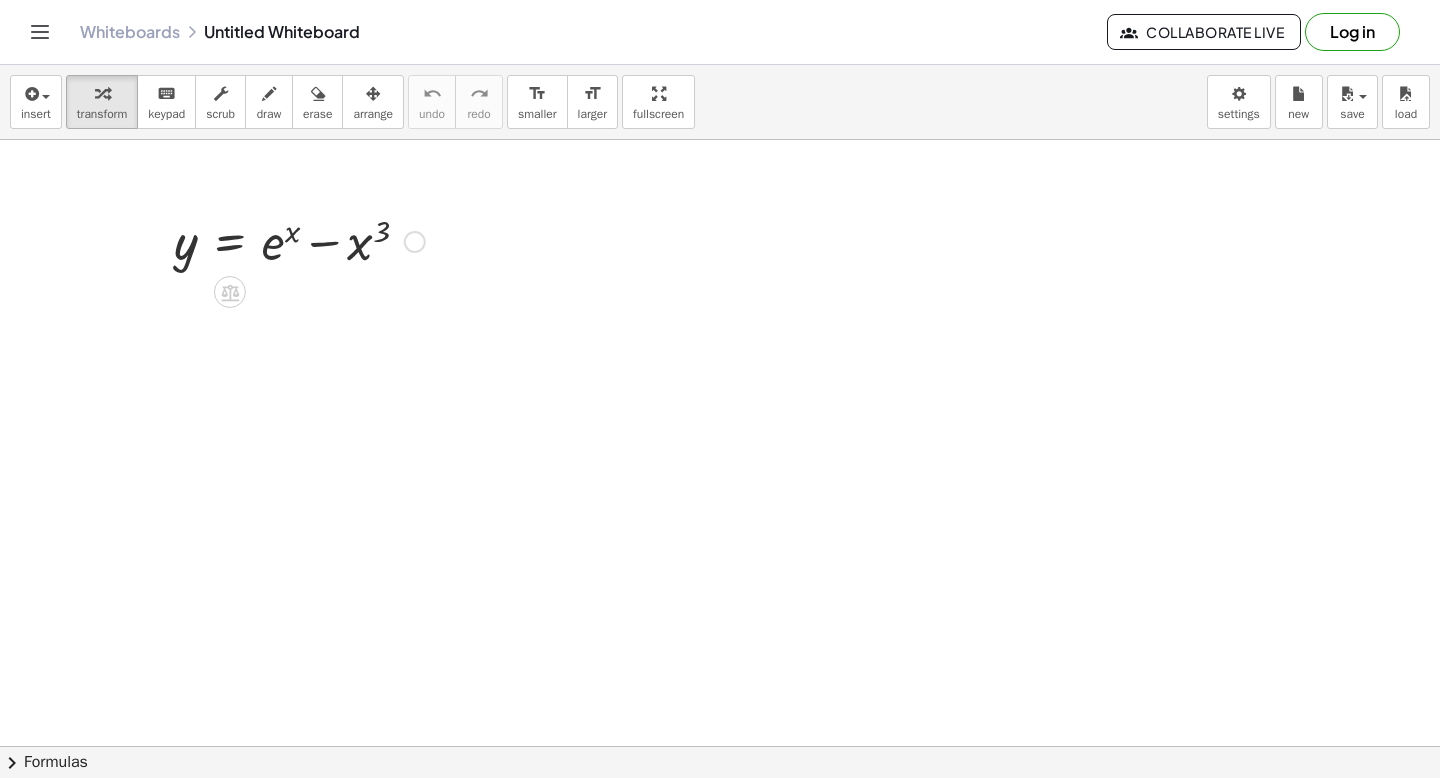 click at bounding box center [299, 240] 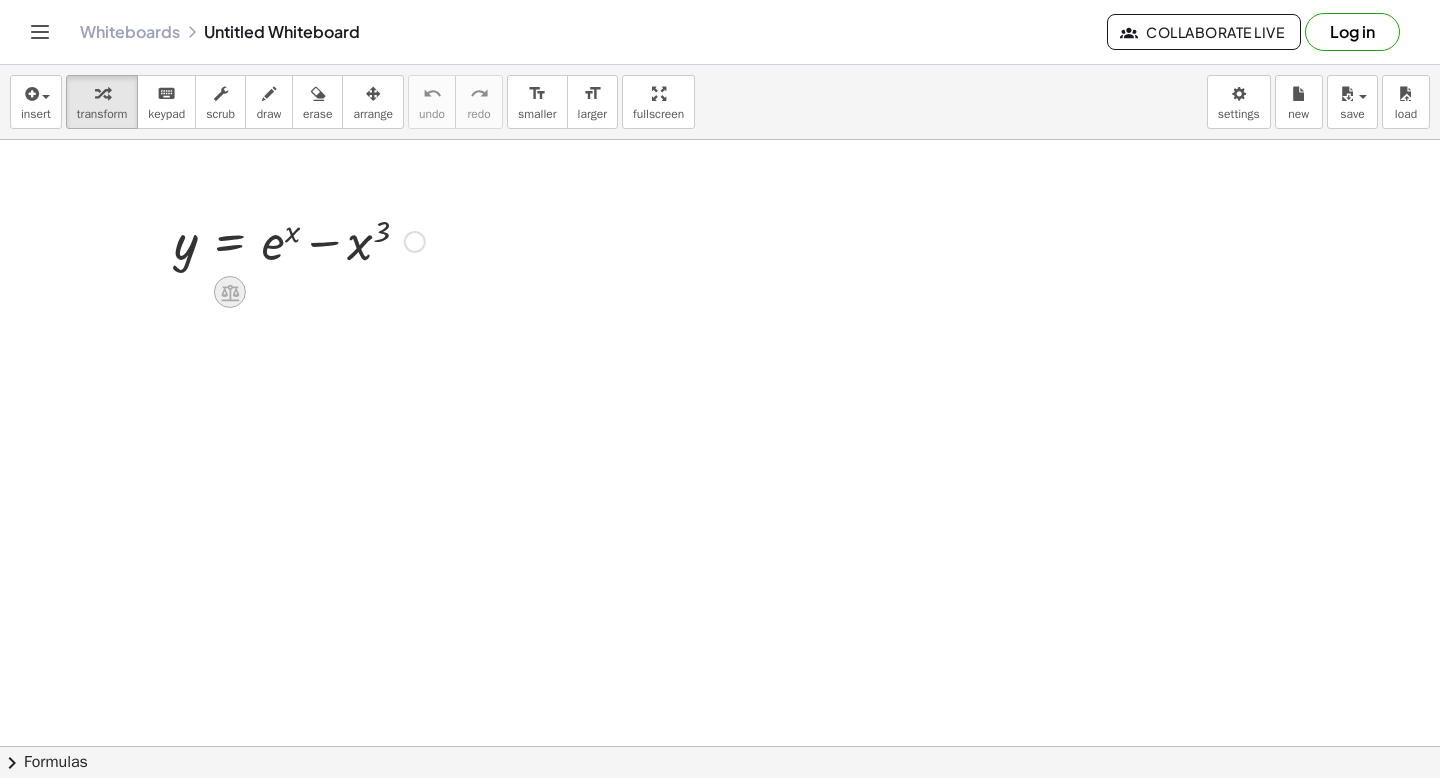 click 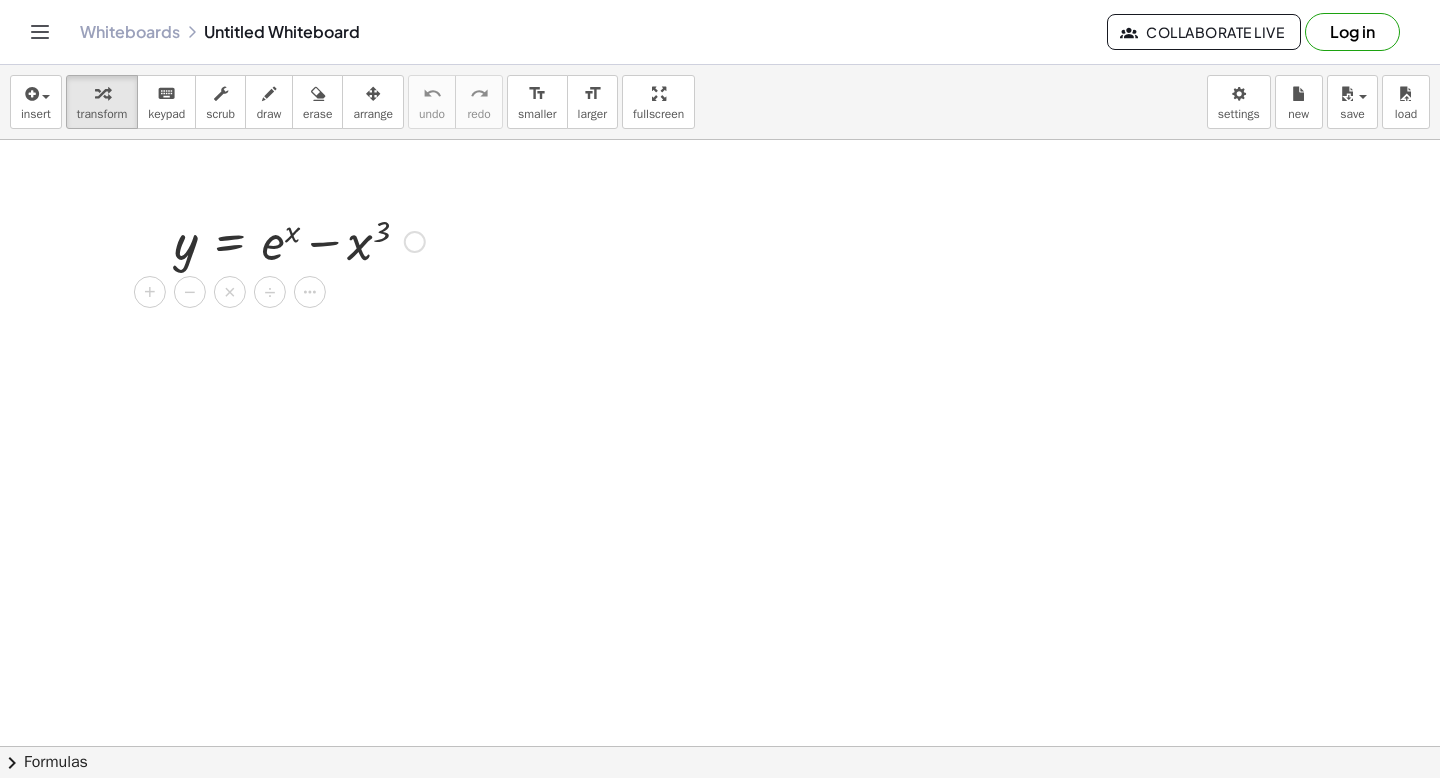 click on "Fix a mistake Transform line Copy line as LaTeX Copy derivation as LaTeX Expand new lines: On" at bounding box center (415, 242) 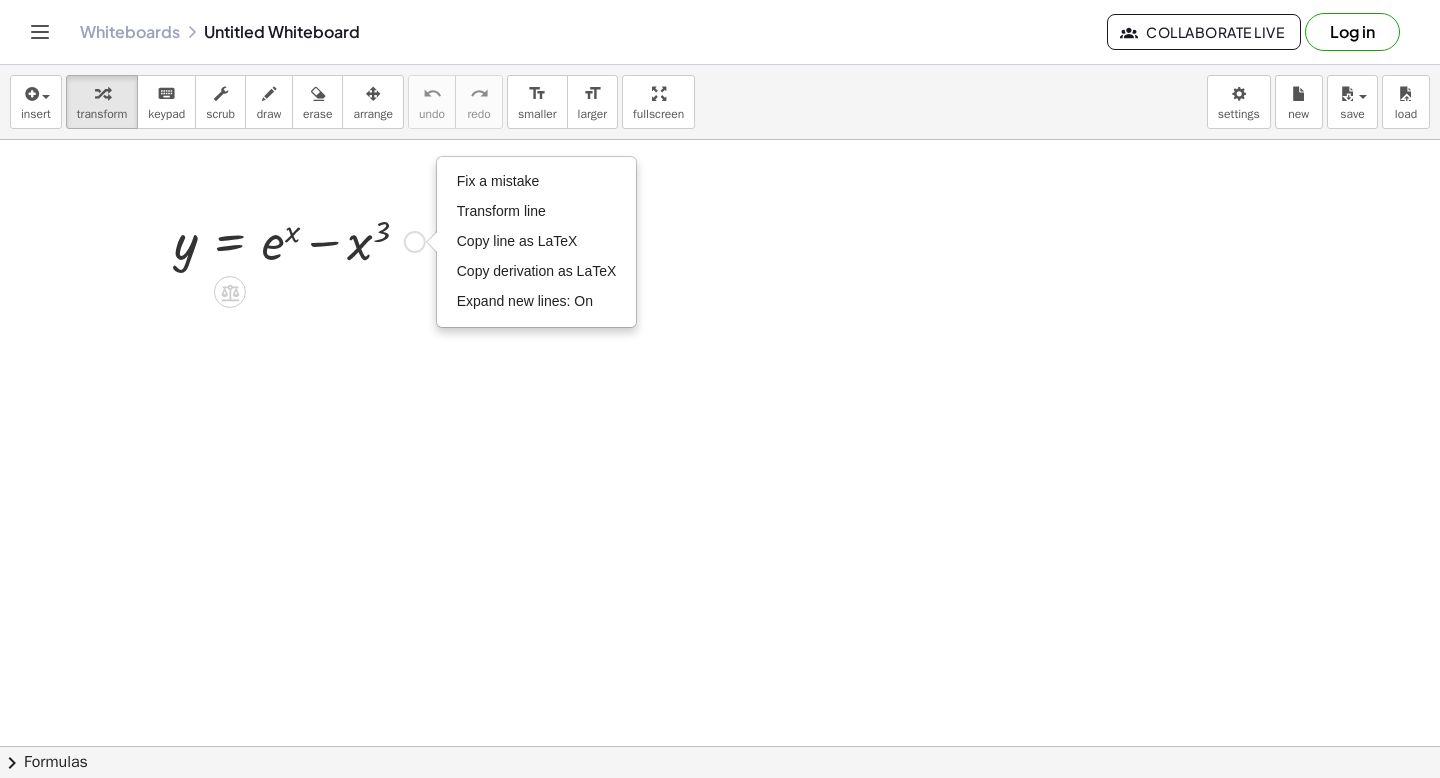 click at bounding box center (299, 240) 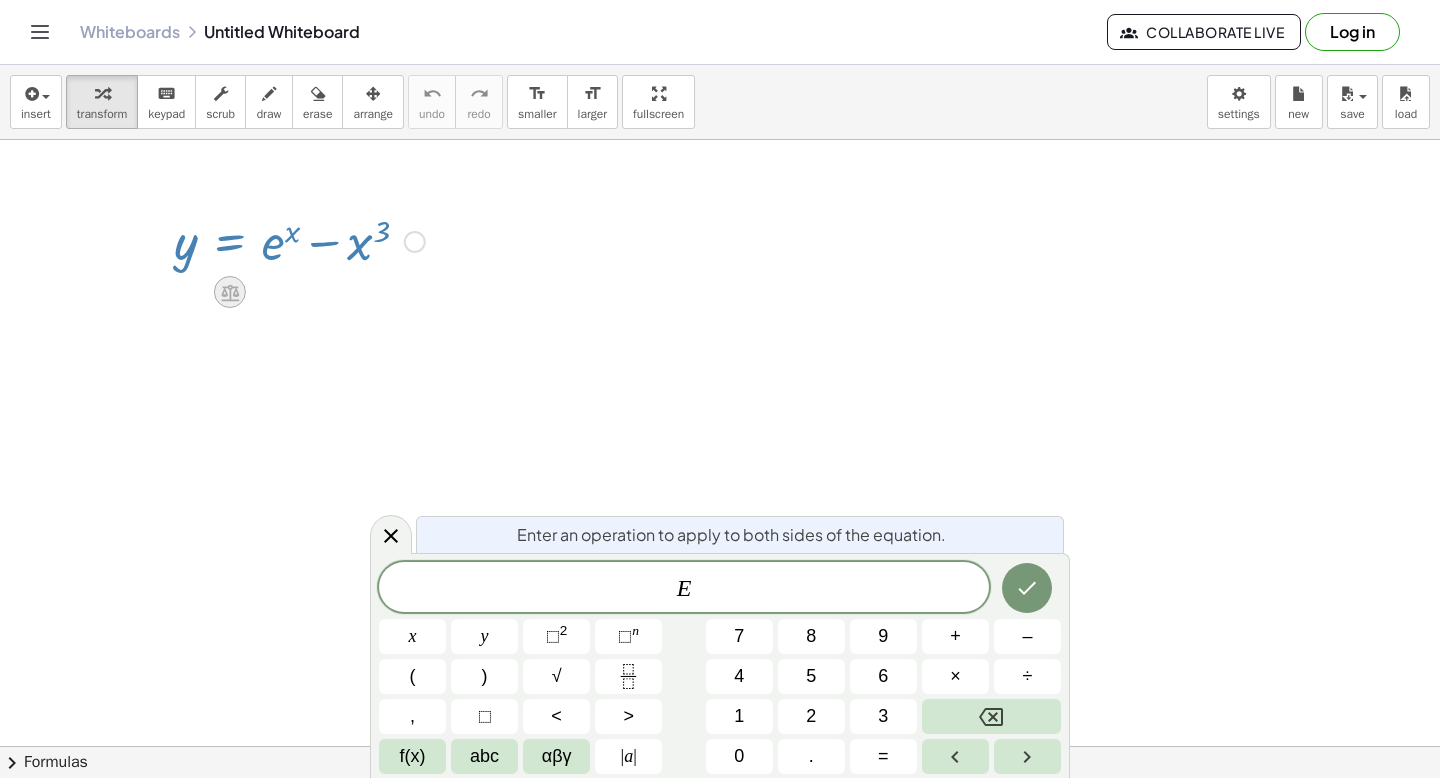 click 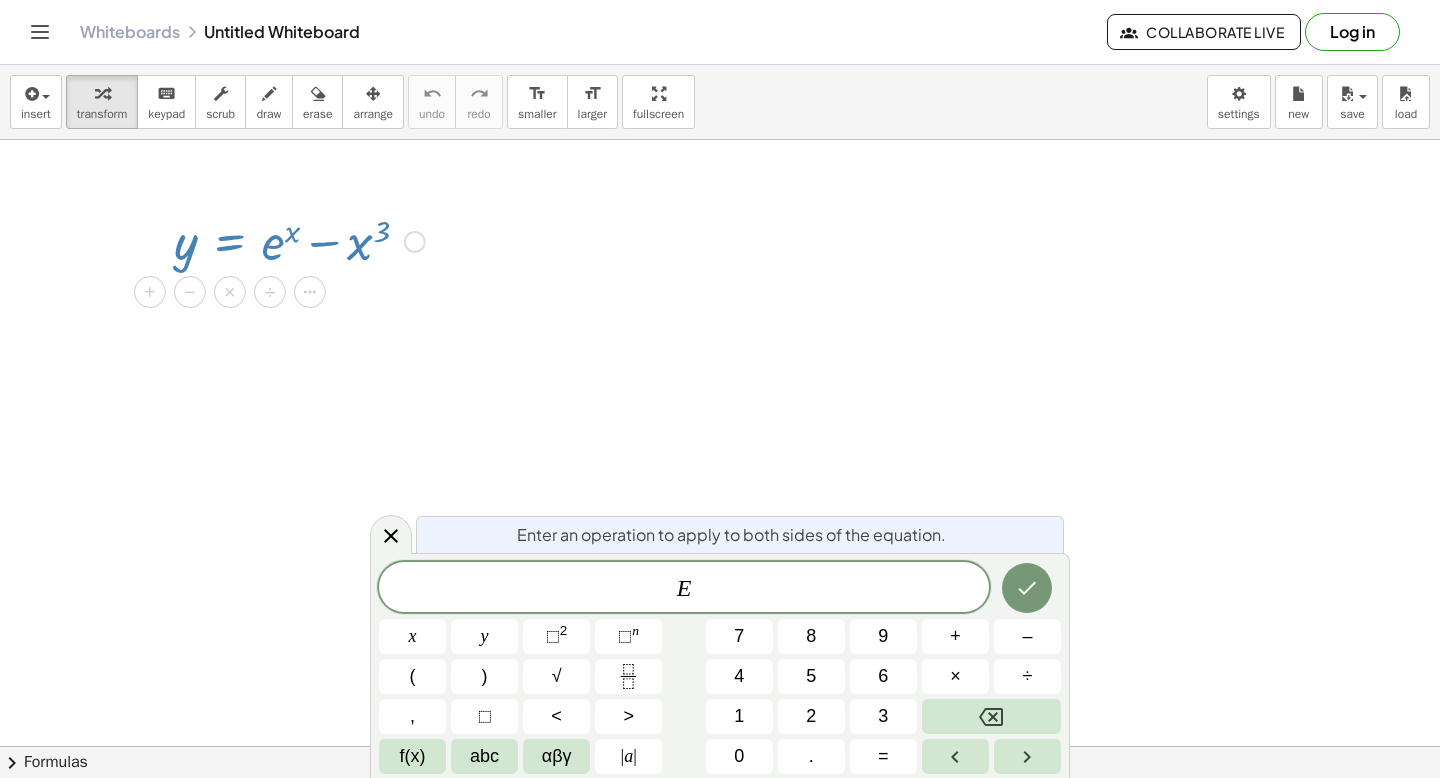 click on "E" at bounding box center (684, 589) 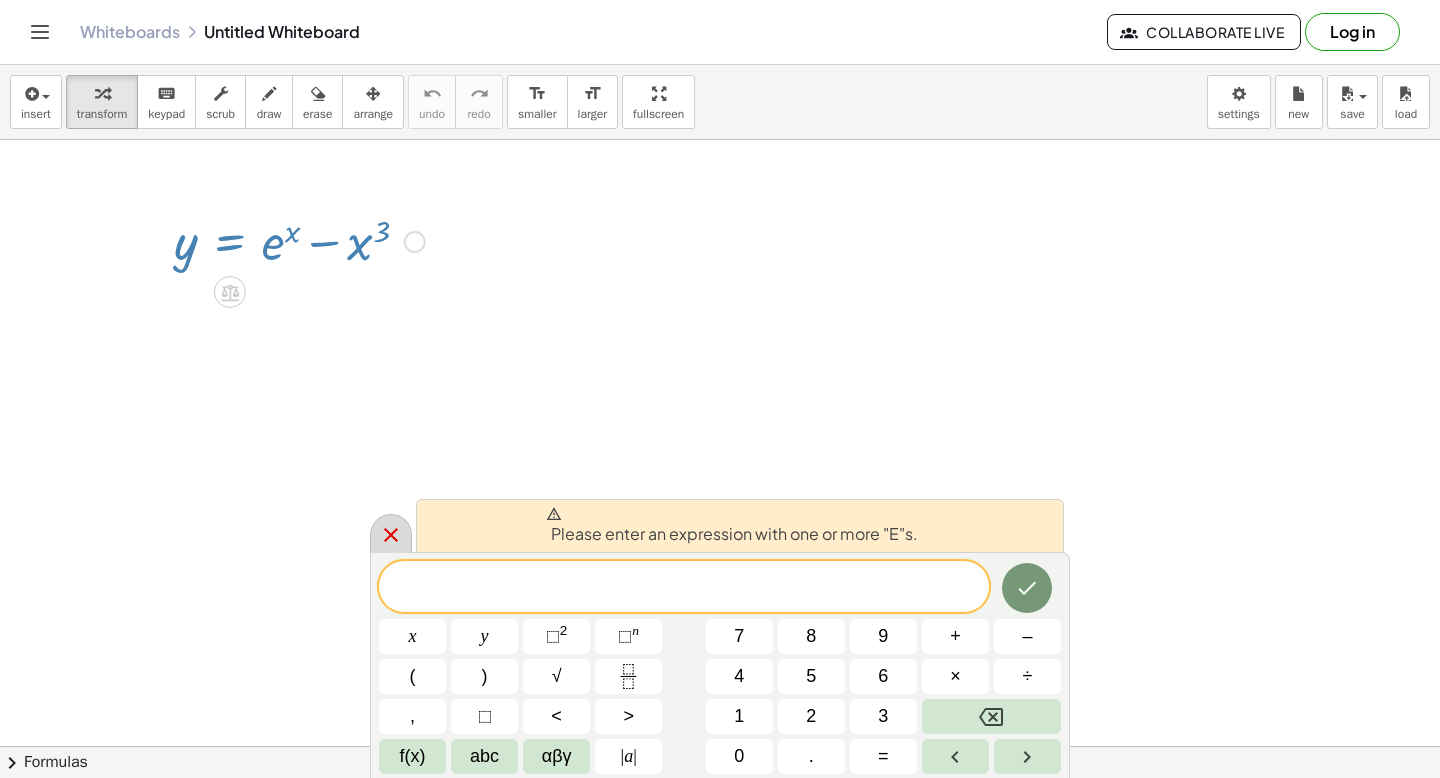 click 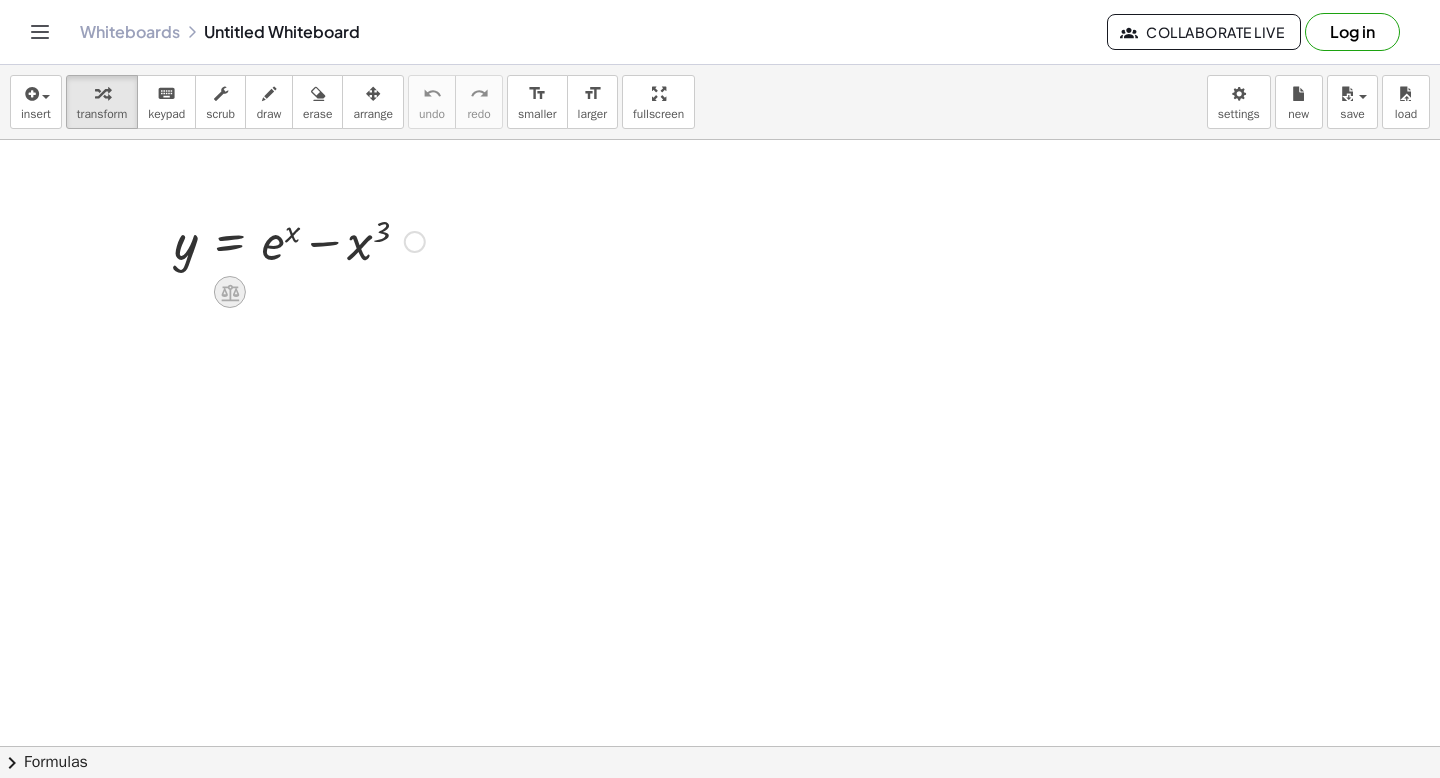 click 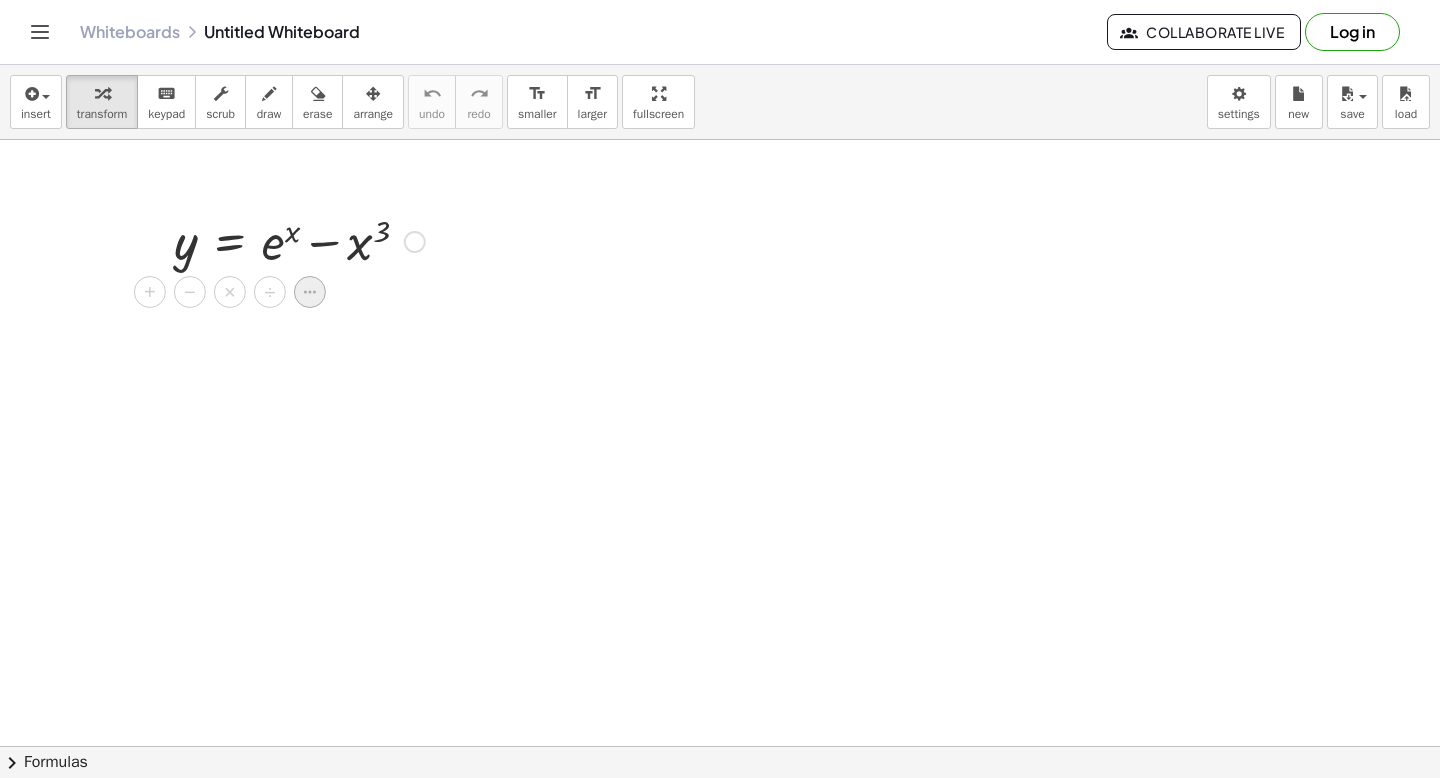click 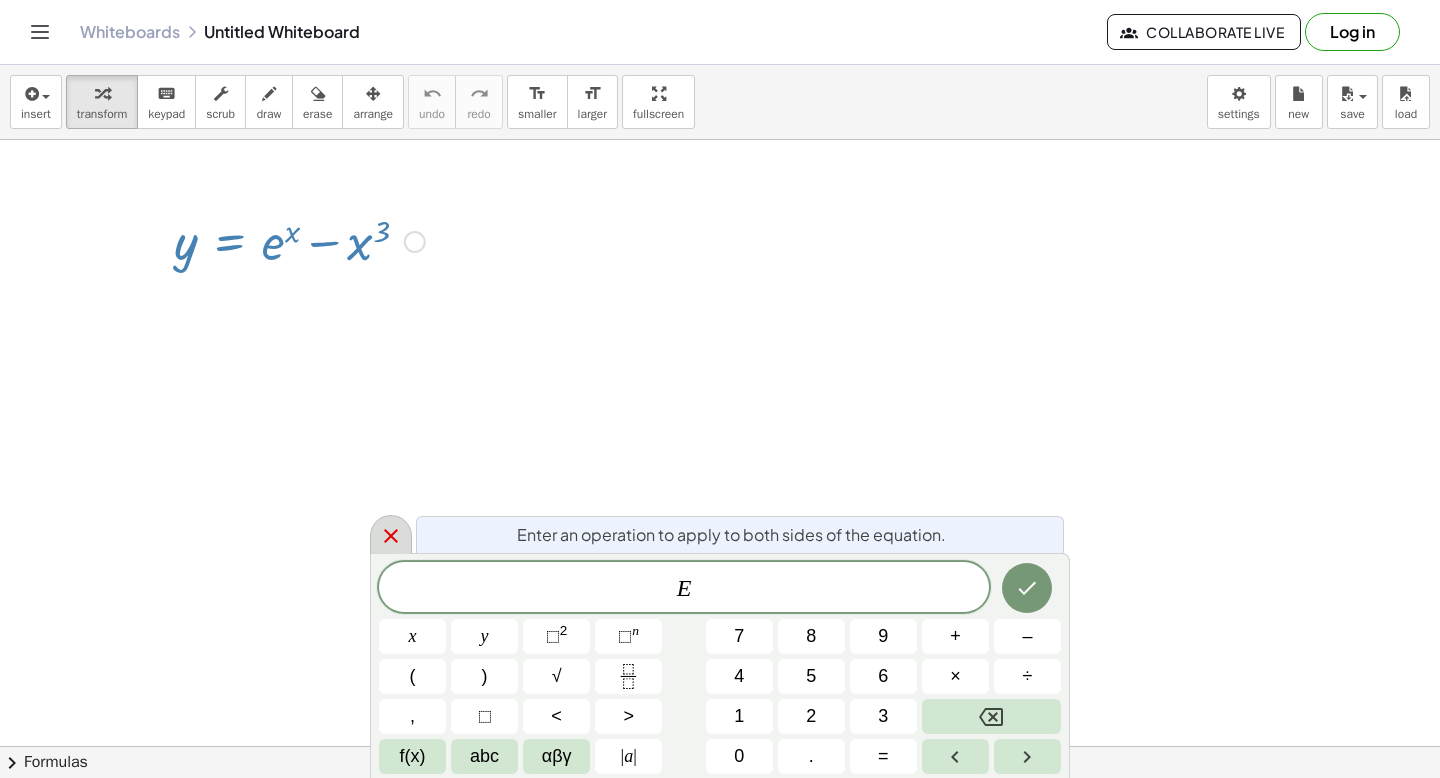 click 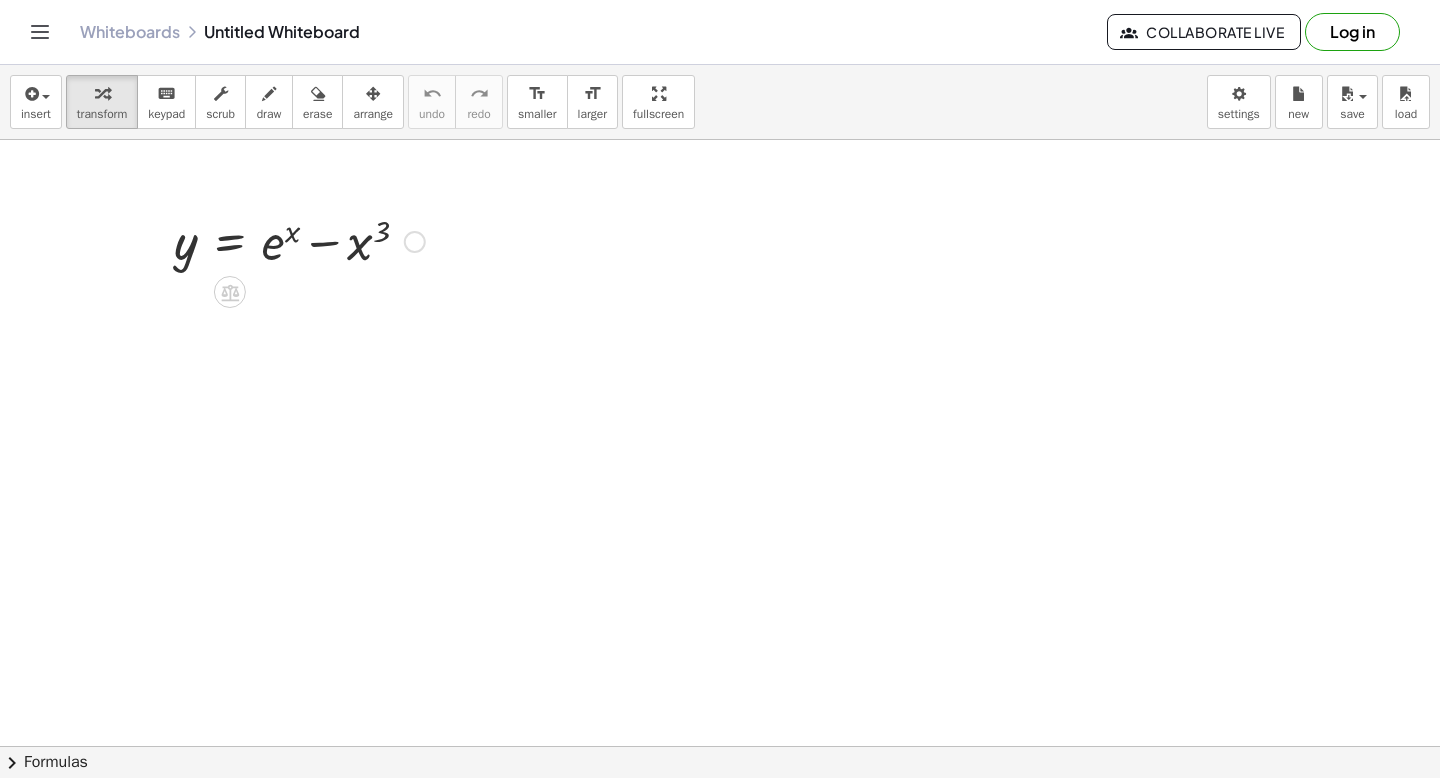 click on "Fix a mistake Transform line Copy line as LaTeX Copy derivation as LaTeX Expand new lines: On" at bounding box center (415, 242) 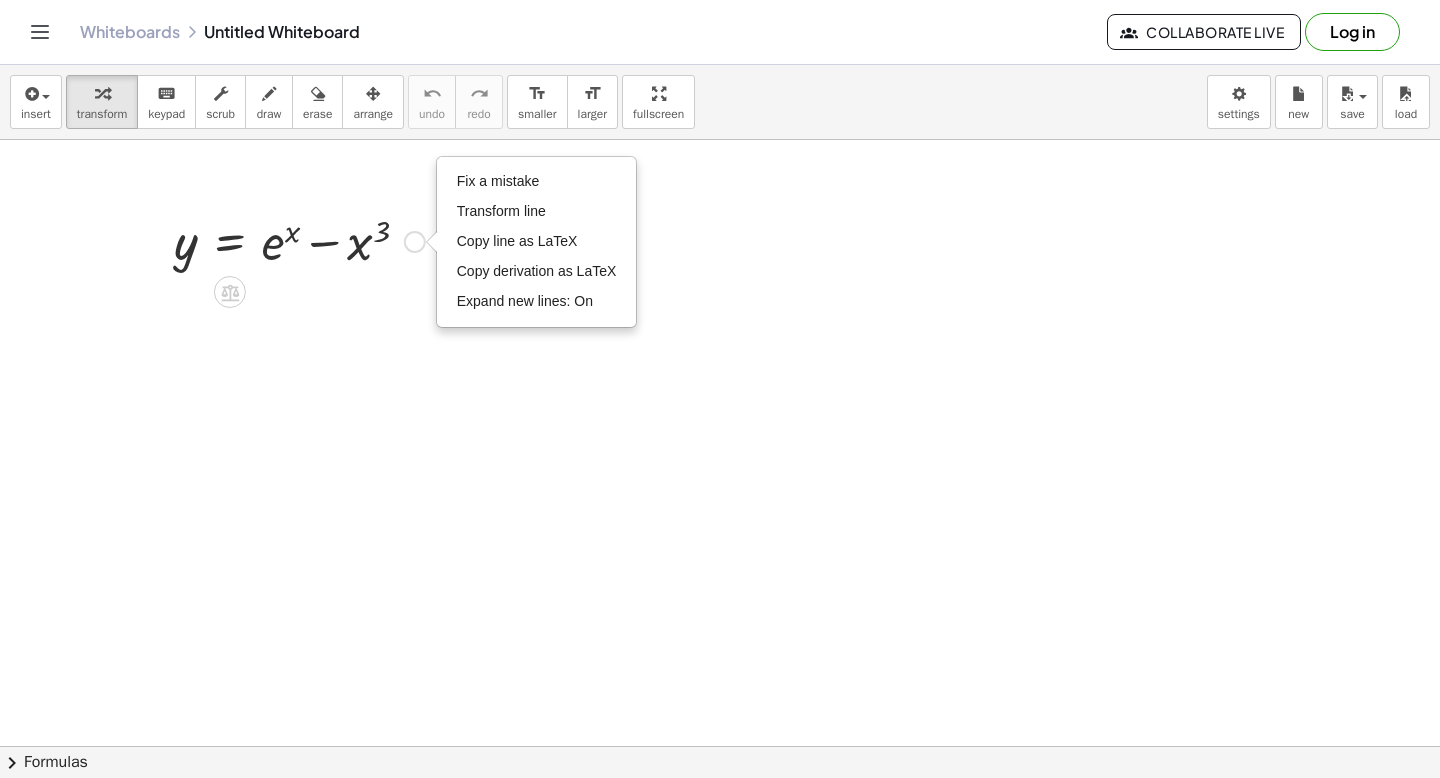 click at bounding box center [299, 240] 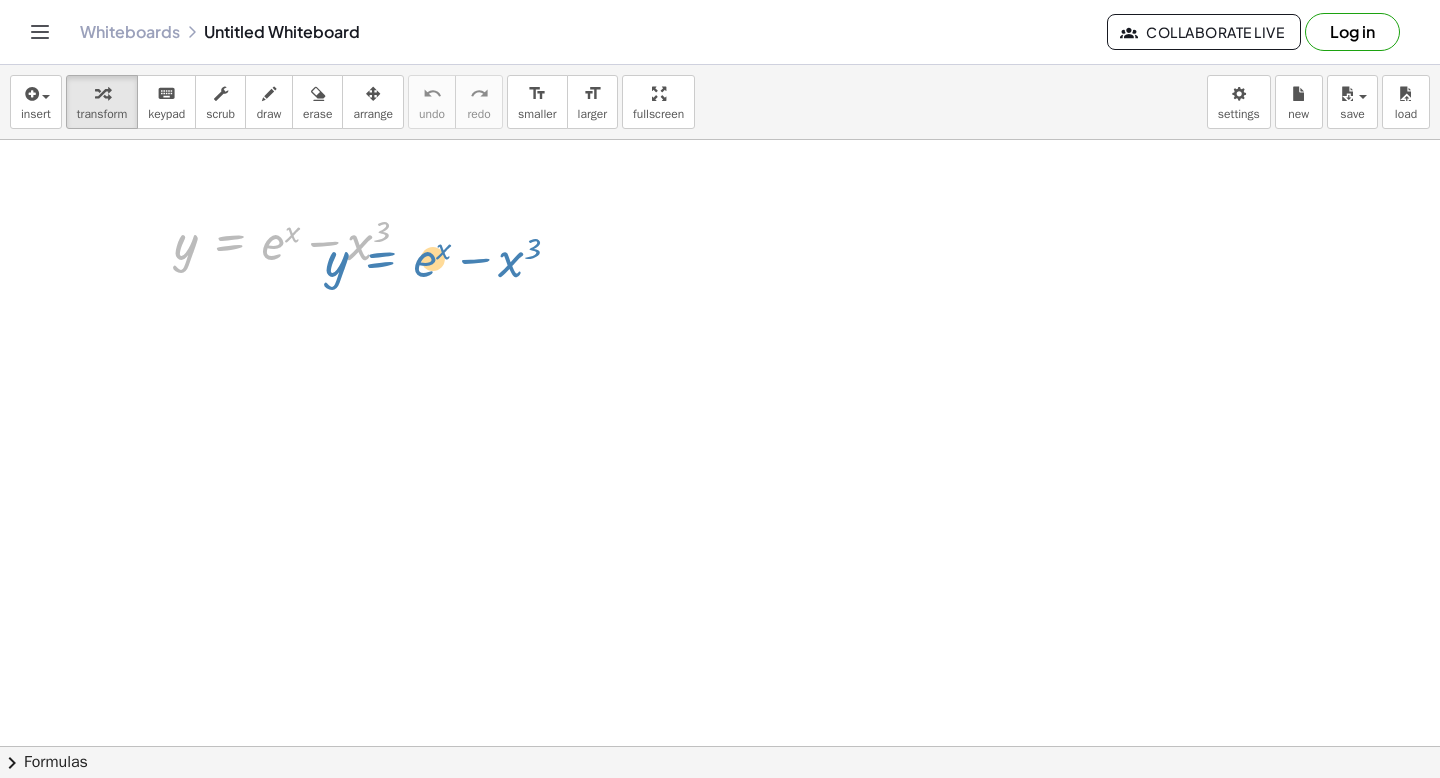 drag, startPoint x: 233, startPoint y: 240, endPoint x: 399, endPoint y: 257, distance: 166.86821 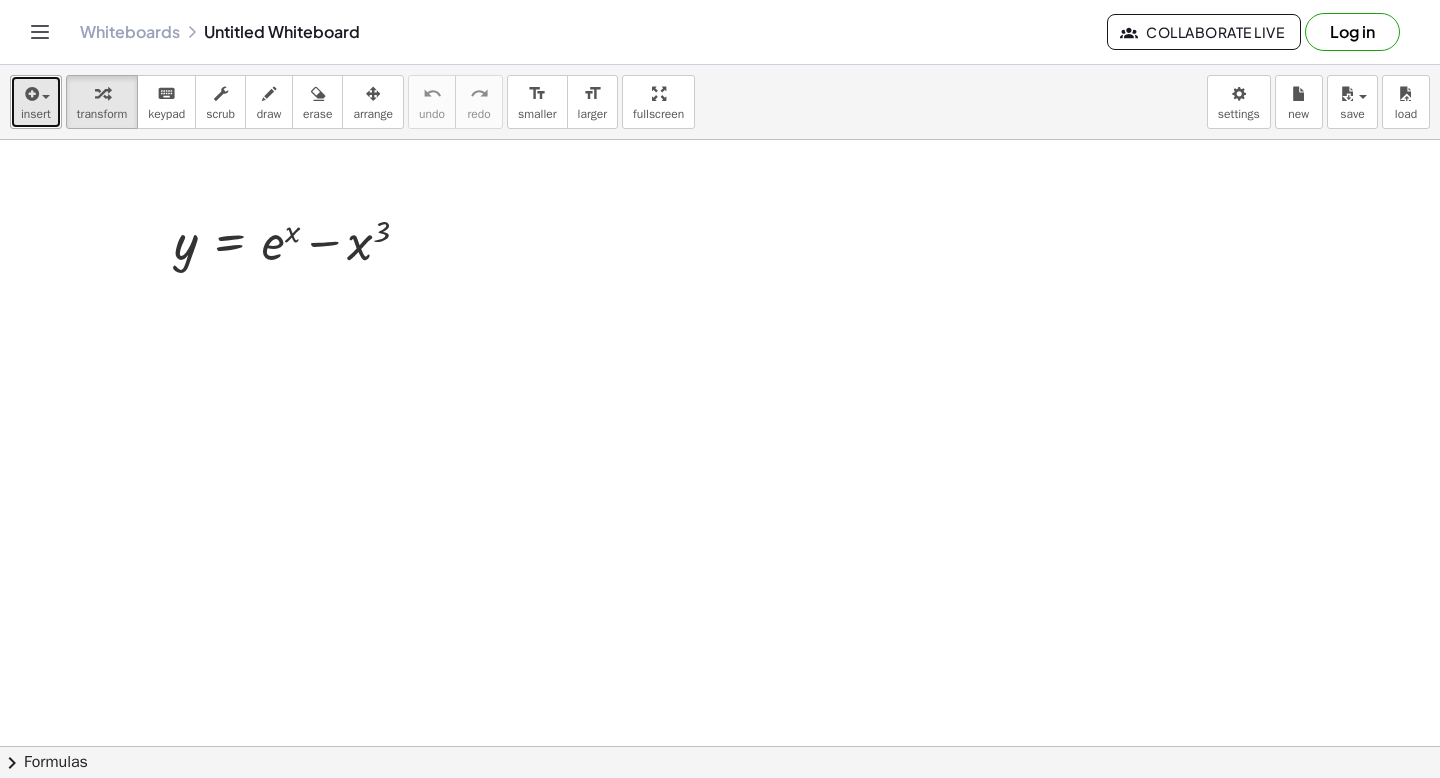 click at bounding box center [46, 97] 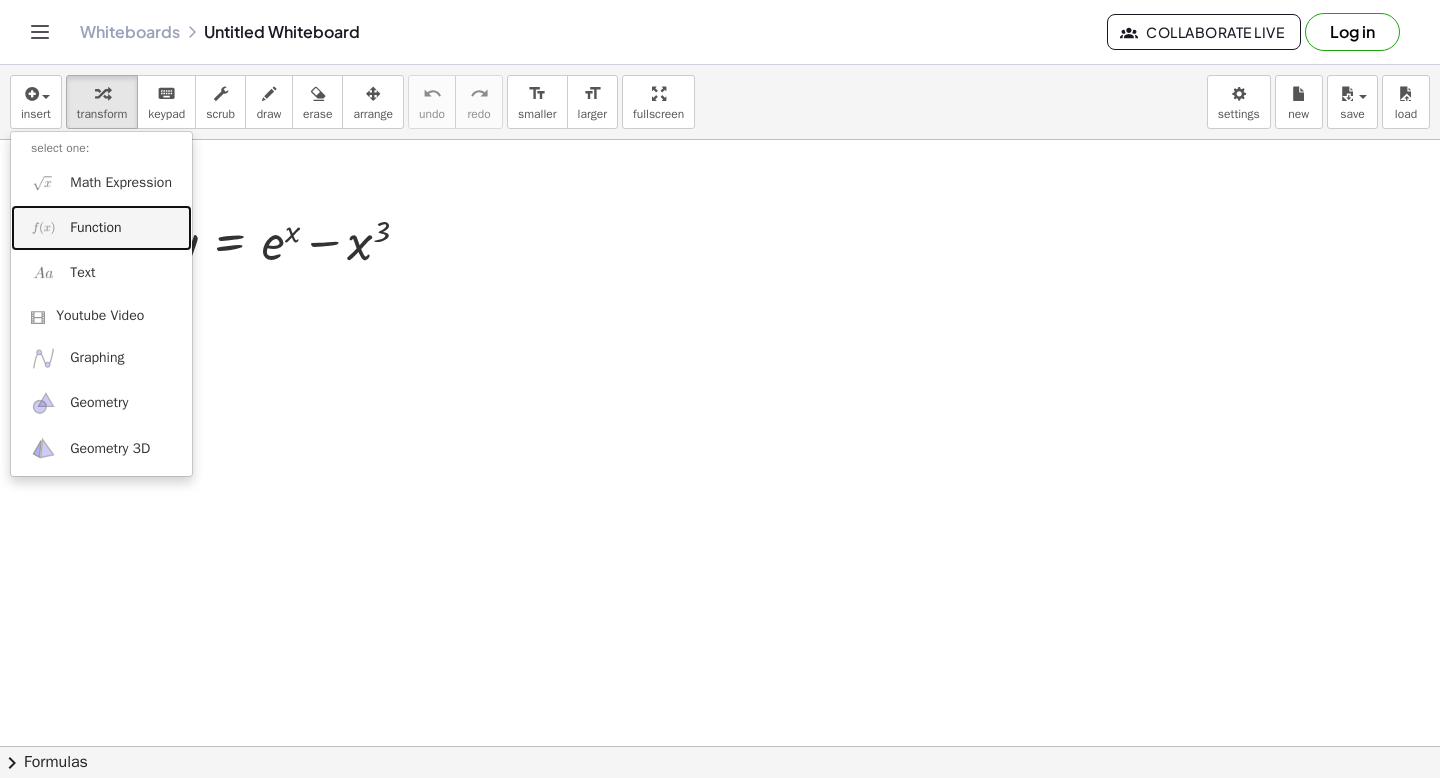 click on "Function" at bounding box center (95, 228) 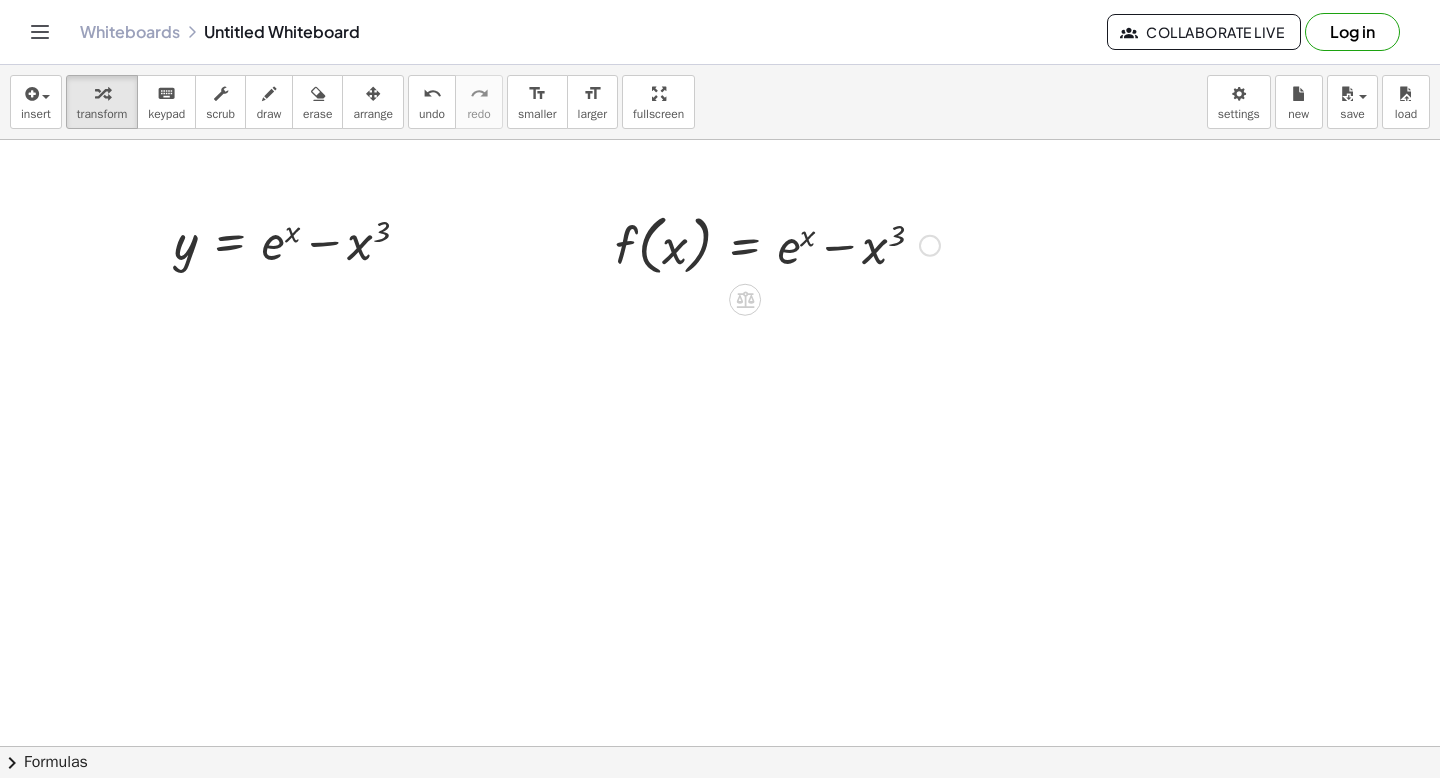 click at bounding box center [930, 246] 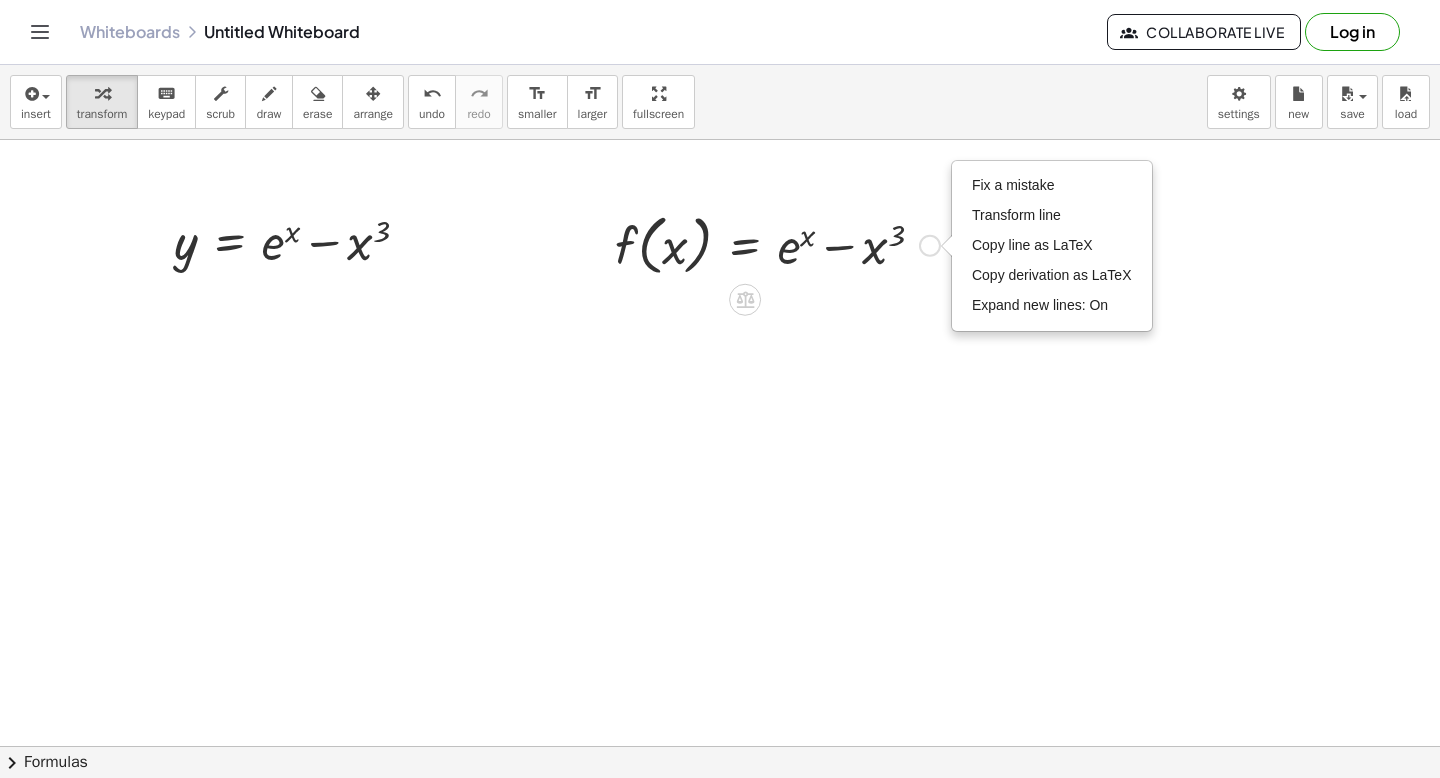 click 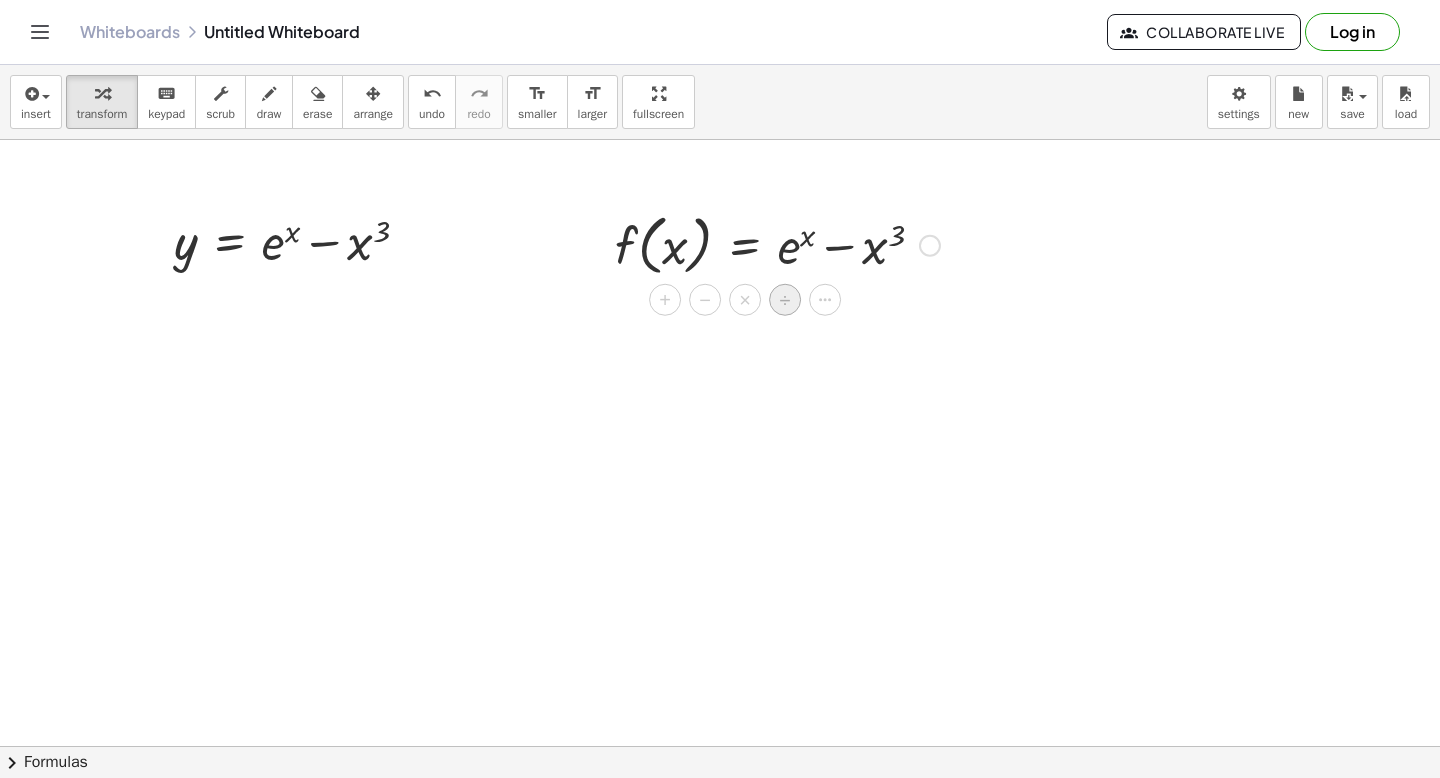 click on "÷" at bounding box center [785, 300] 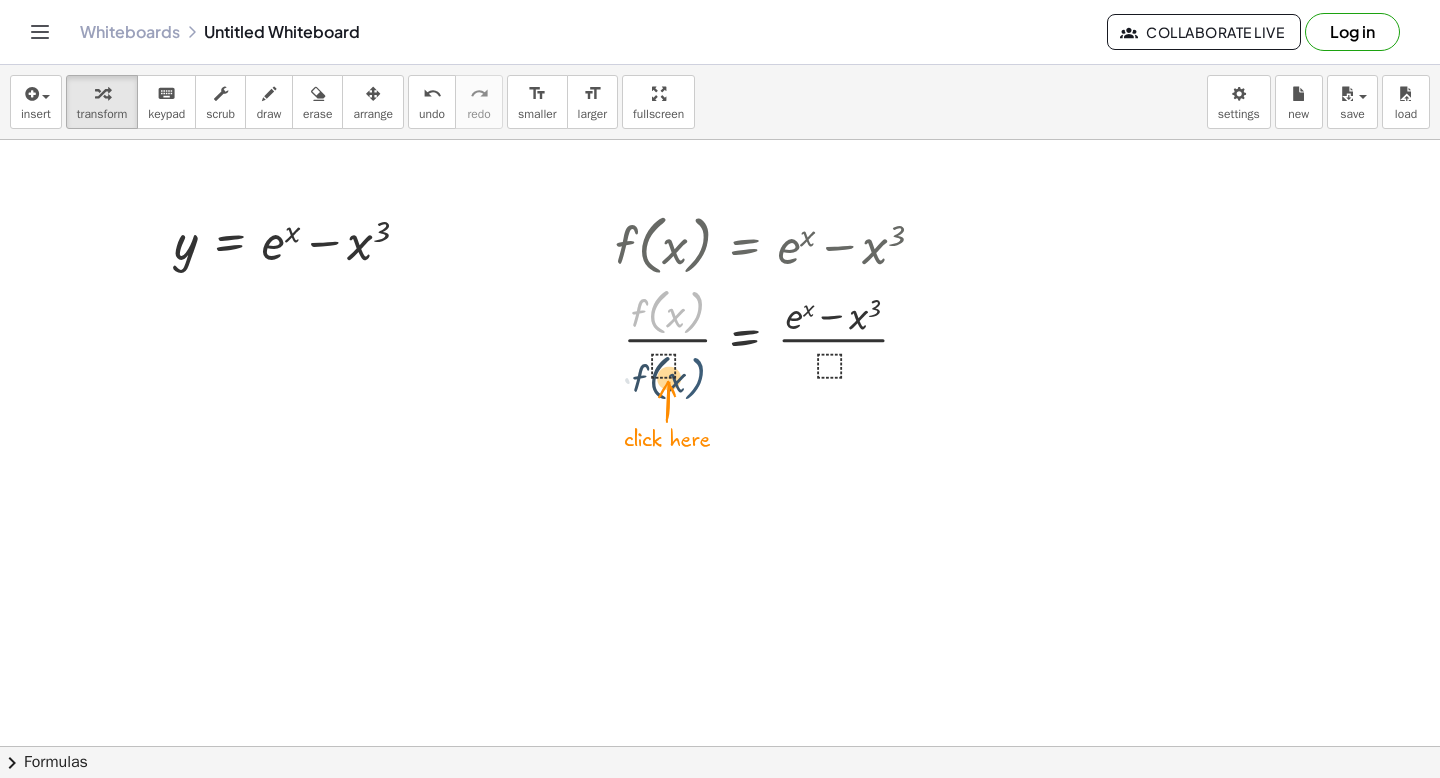 drag, startPoint x: 692, startPoint y: 325, endPoint x: 693, endPoint y: 388, distance: 63.007935 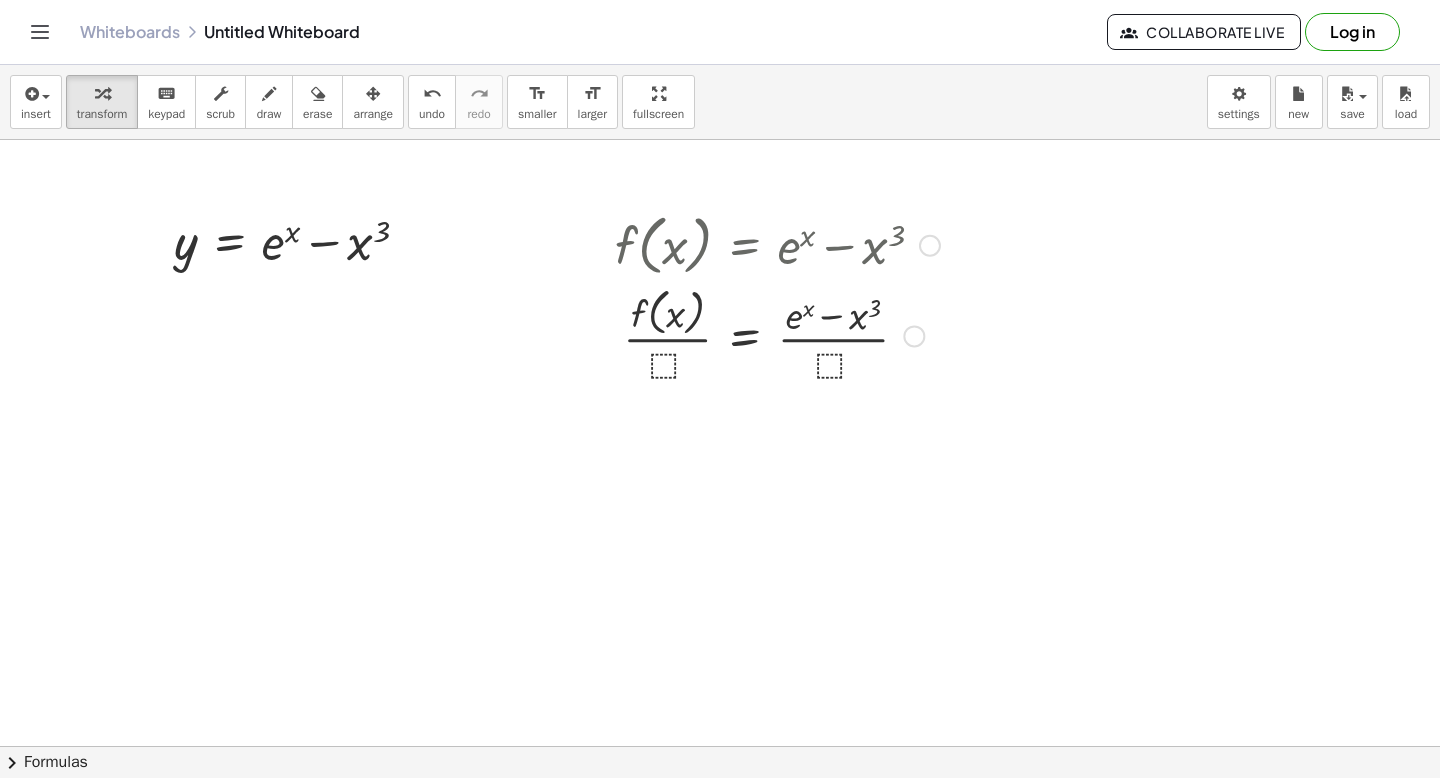 click on "Fix a mistake Transform line Copy line as LaTeX Copy derivation as LaTeX Expand new lines: On" at bounding box center [914, 336] 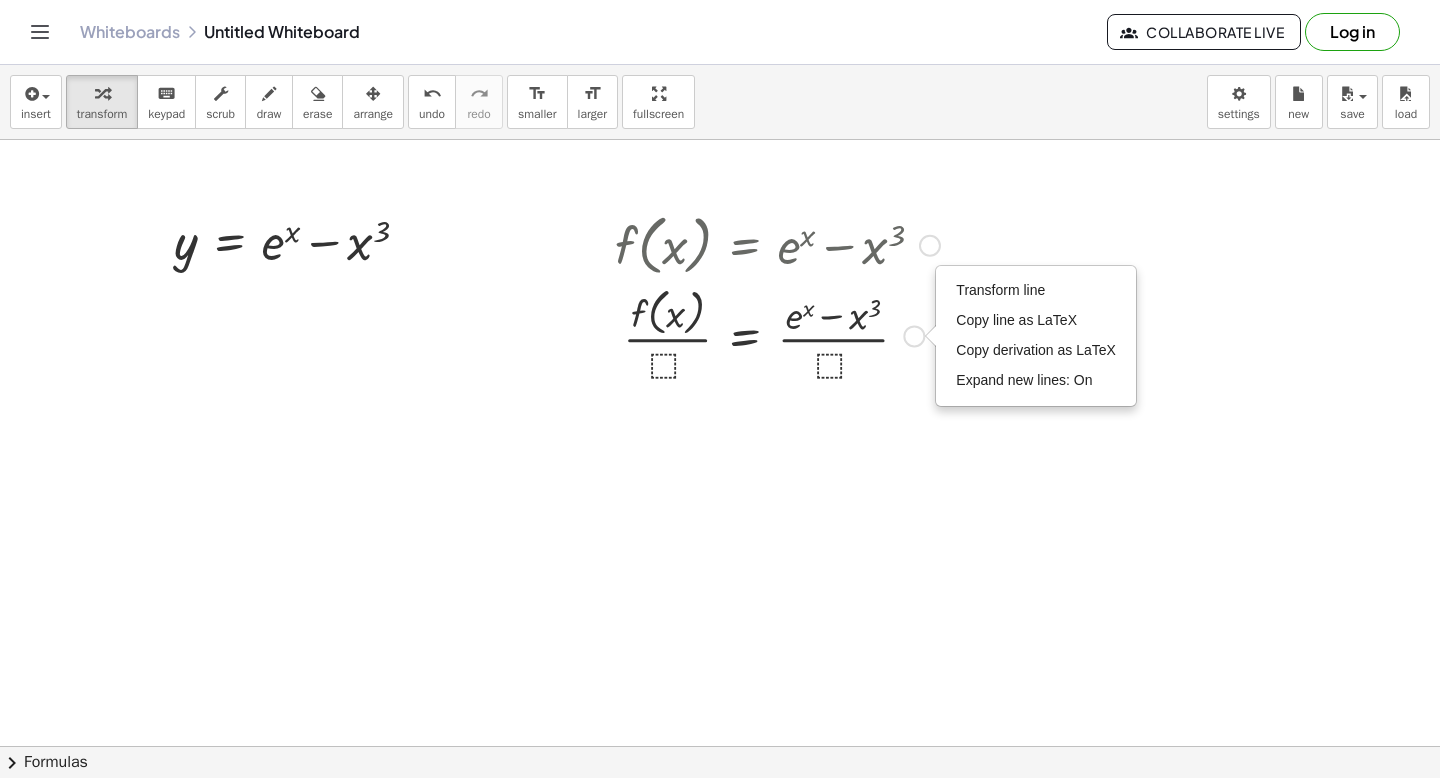click at bounding box center [777, 335] 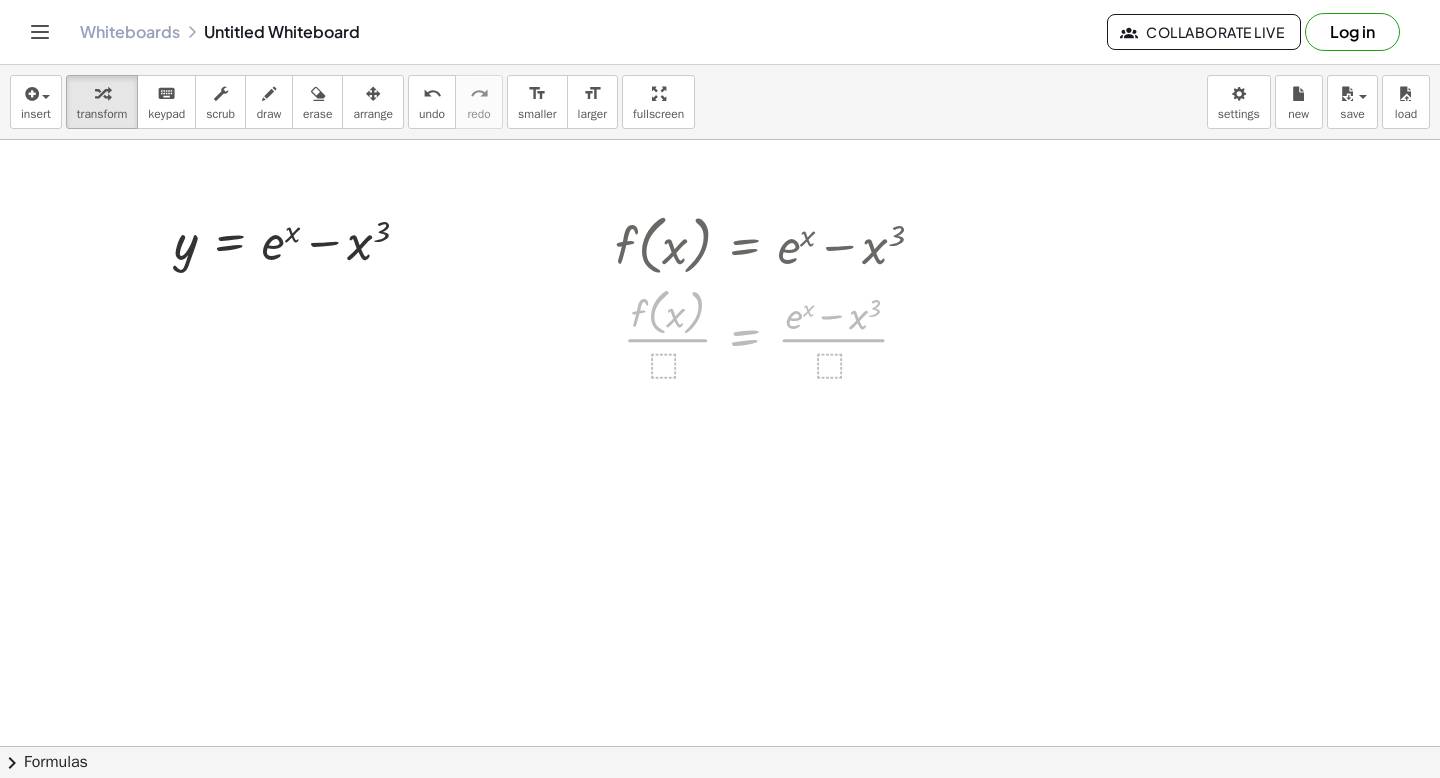 drag, startPoint x: 747, startPoint y: 338, endPoint x: 351, endPoint y: 17, distance: 509.76172 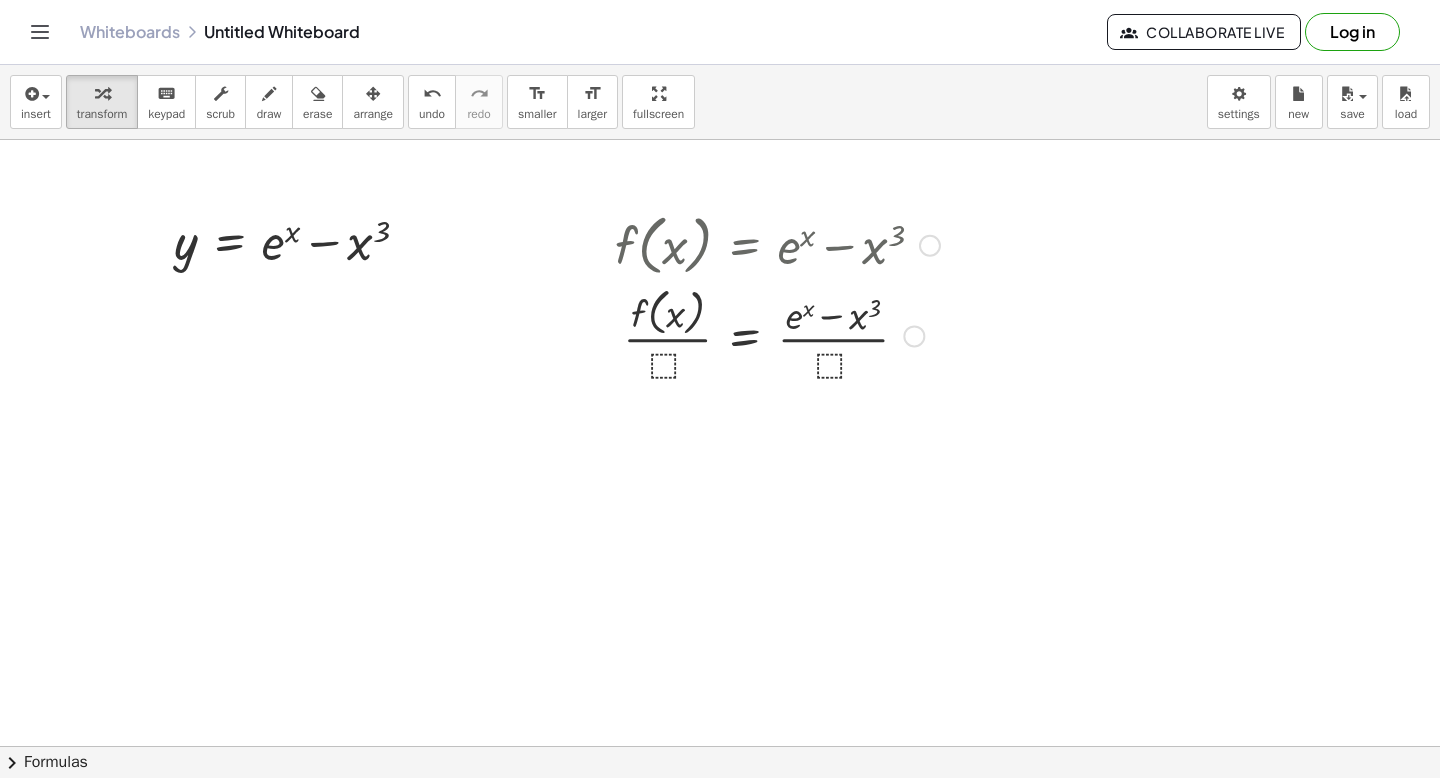 click on "Transform line Copy line as LaTeX Copy derivation as LaTeX Expand new lines: On" at bounding box center [914, 336] 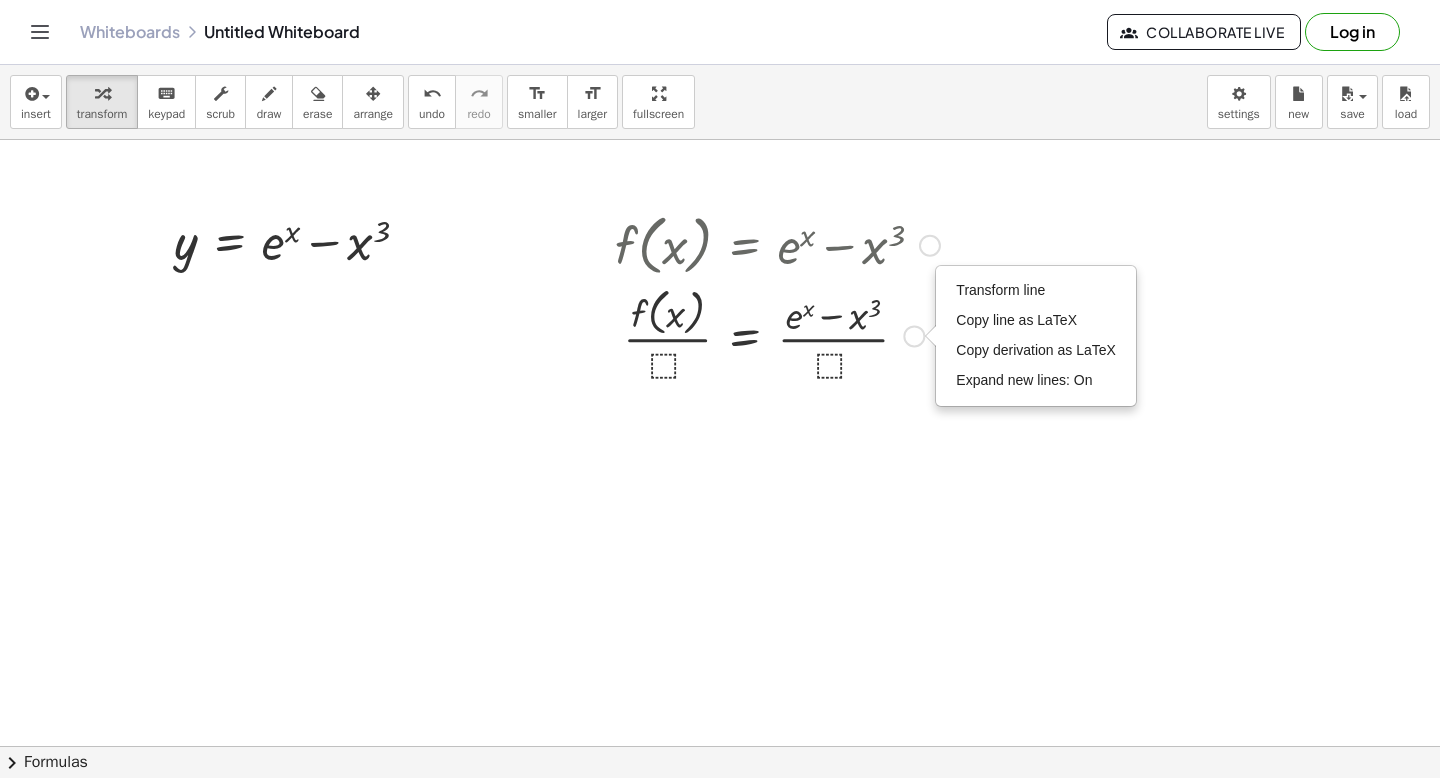 click at bounding box center [777, 335] 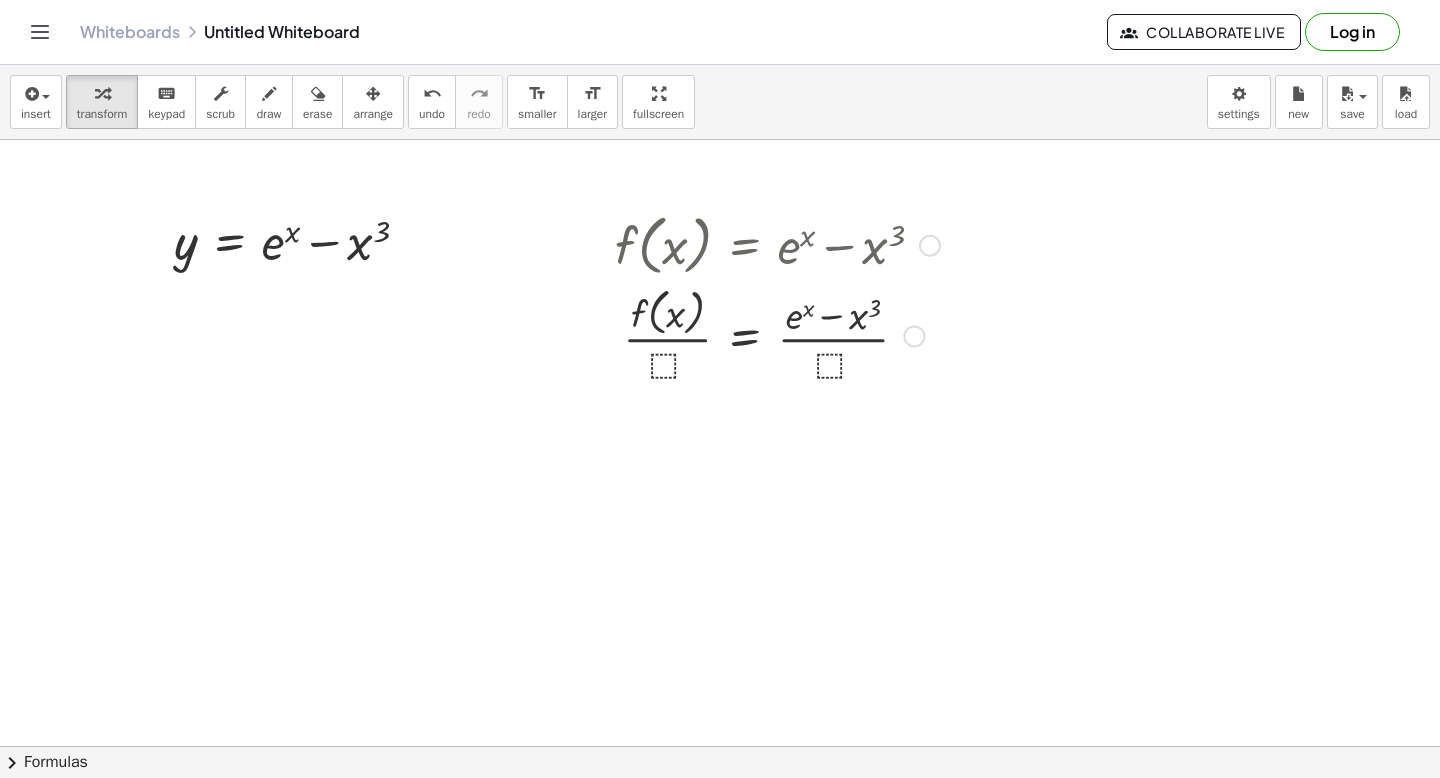 click at bounding box center [777, 335] 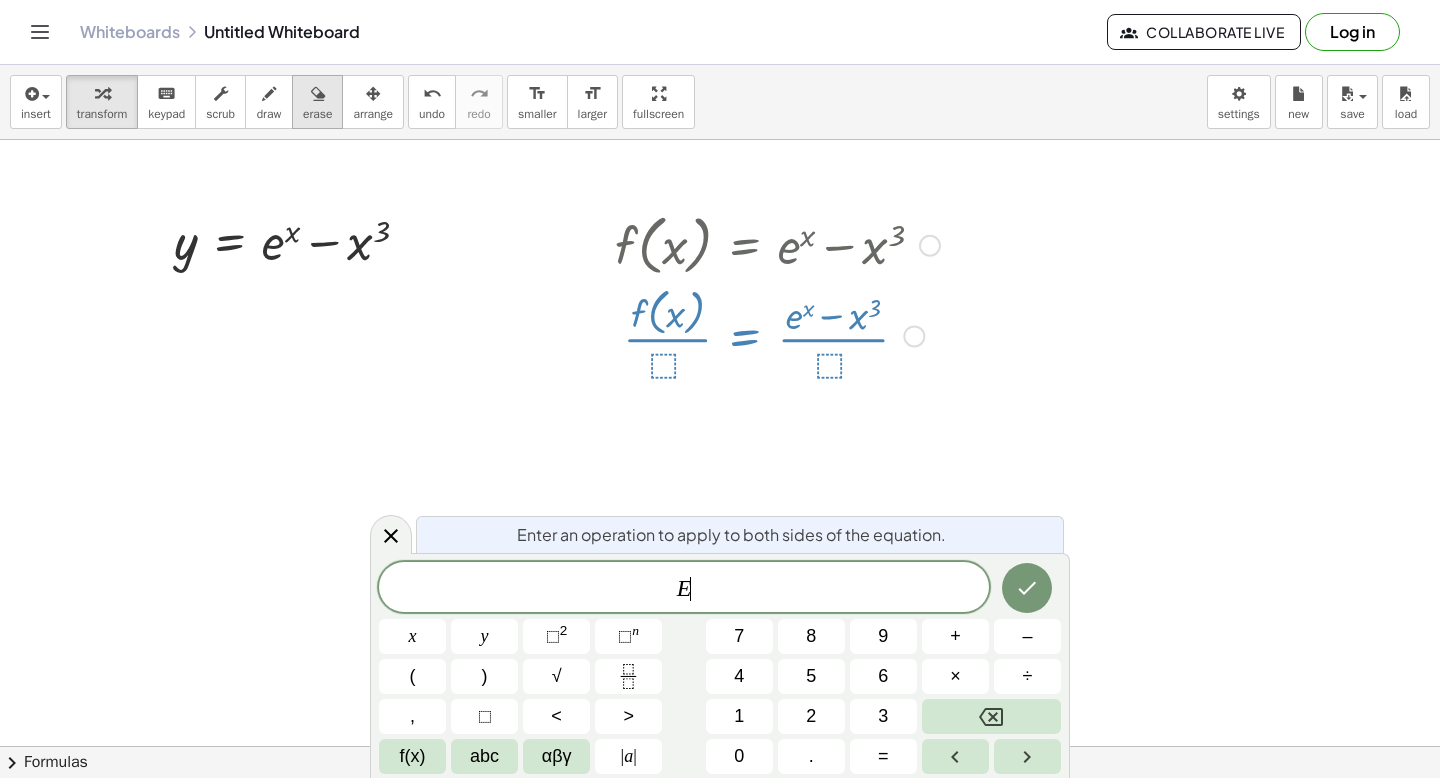 click on "erase" at bounding box center (317, 114) 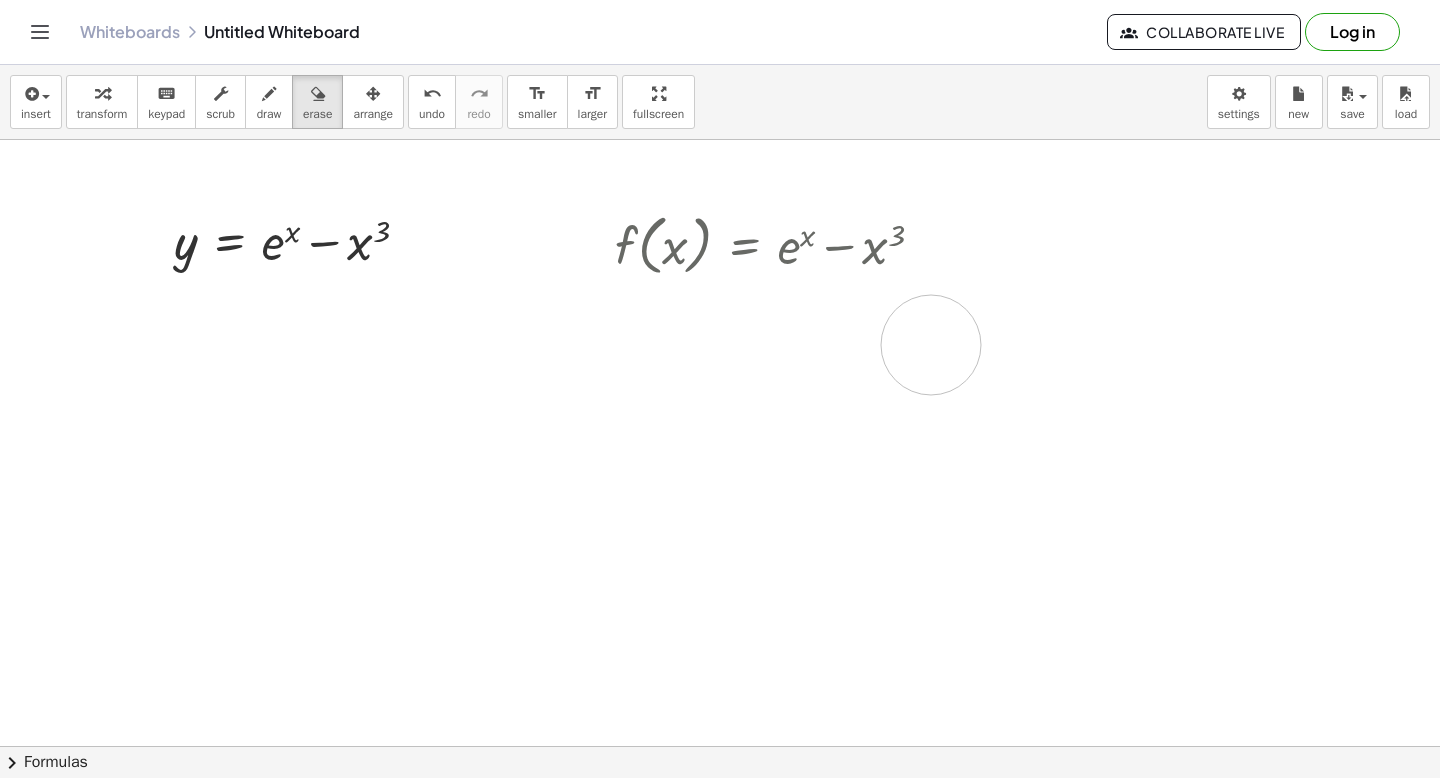 drag, startPoint x: 684, startPoint y: 322, endPoint x: 931, endPoint y: 347, distance: 248.26196 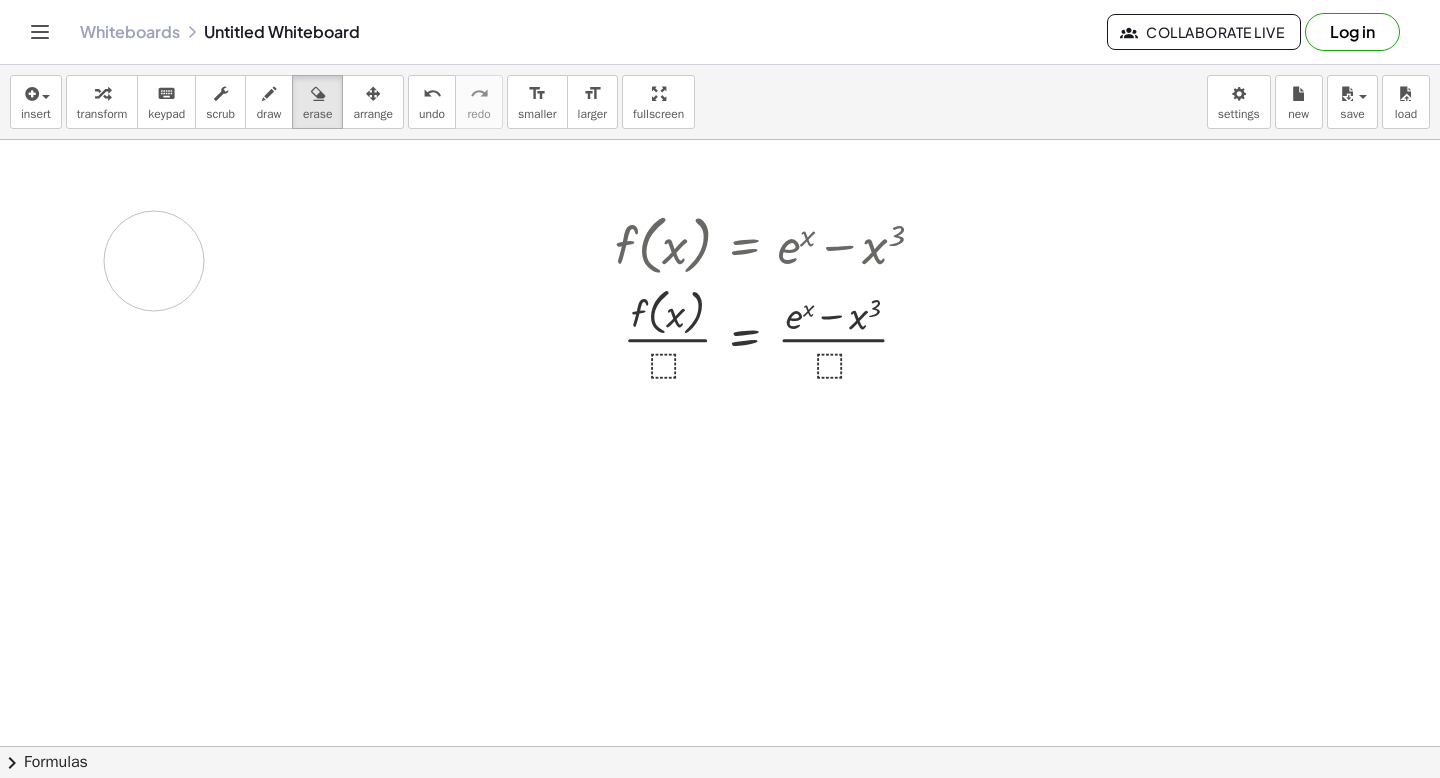 drag, startPoint x: 320, startPoint y: 244, endPoint x: 162, endPoint y: 255, distance: 158.38245 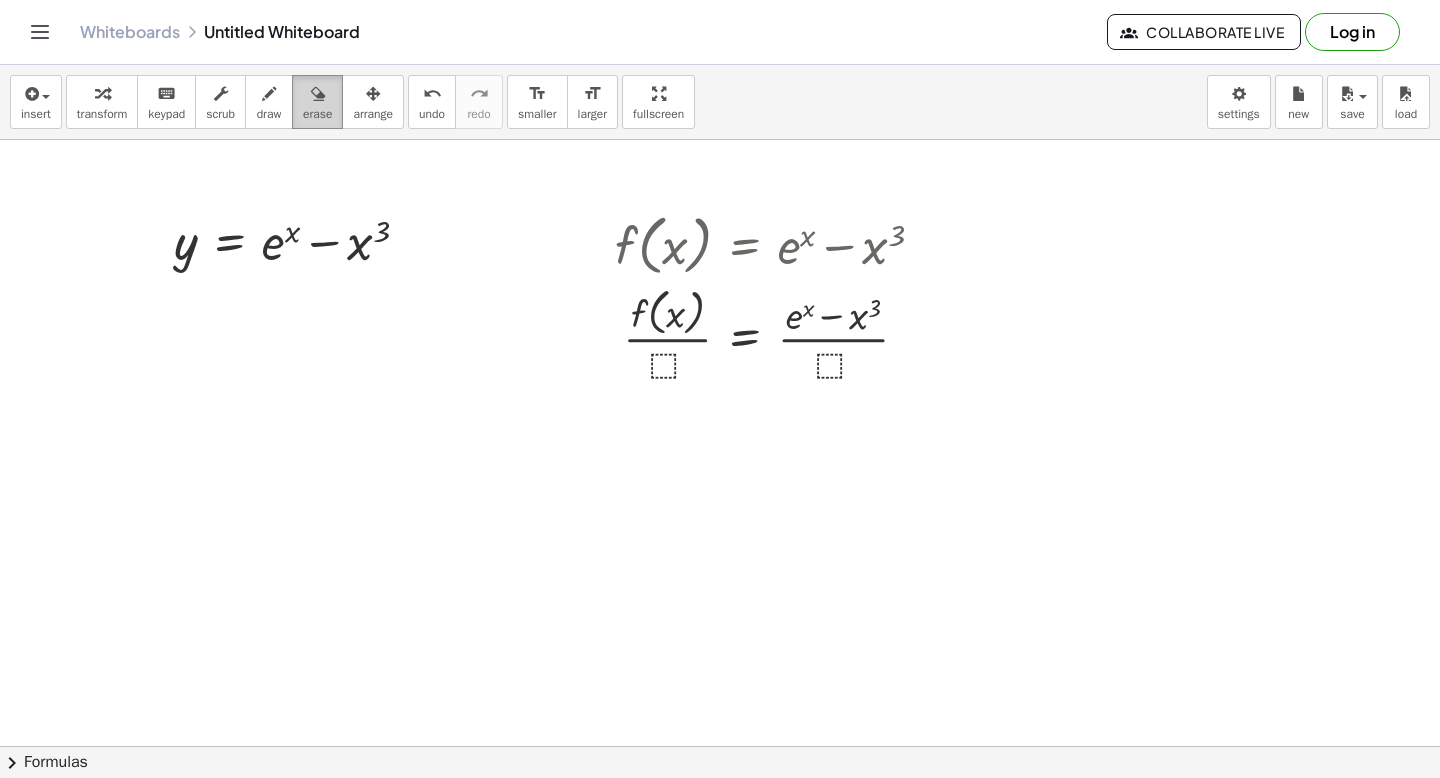 click at bounding box center (318, 94) 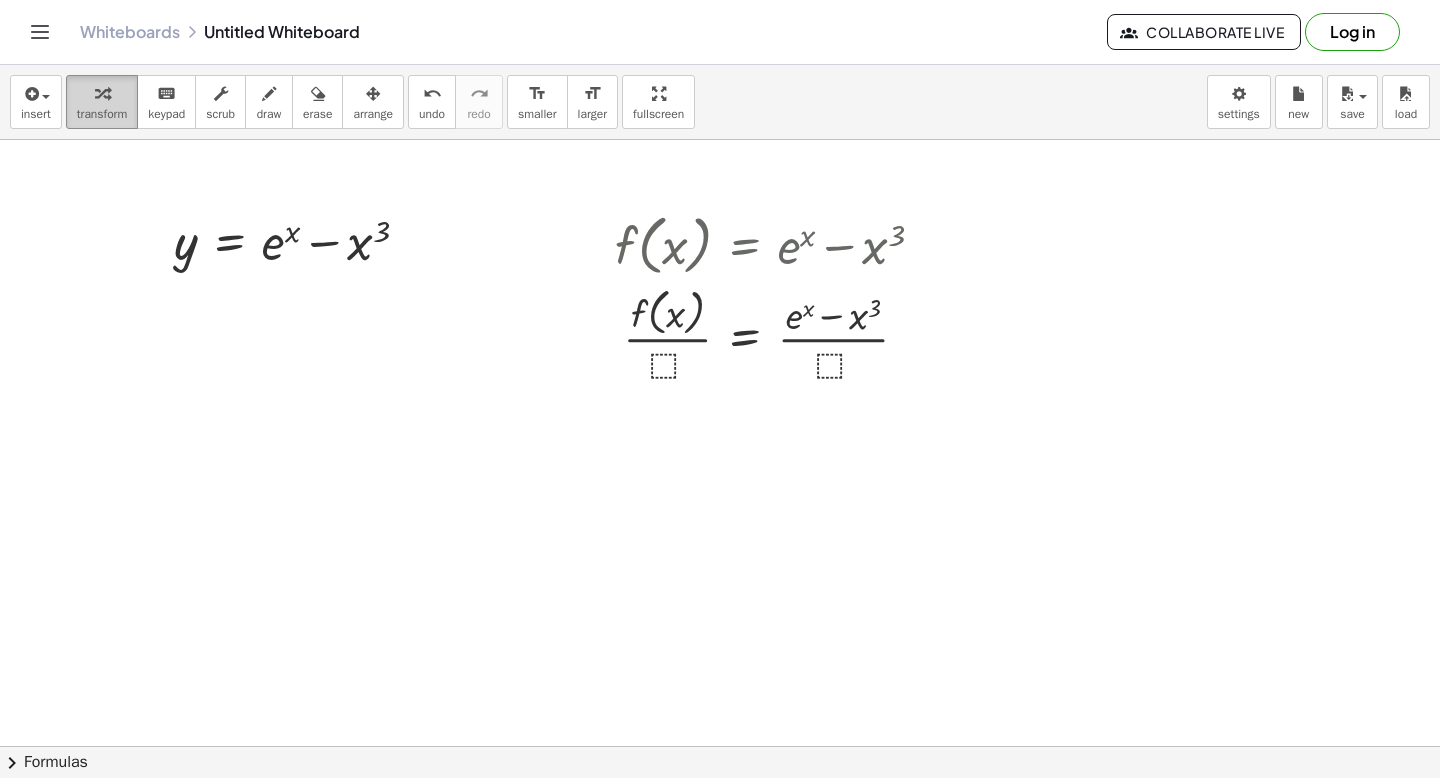 click at bounding box center (102, 93) 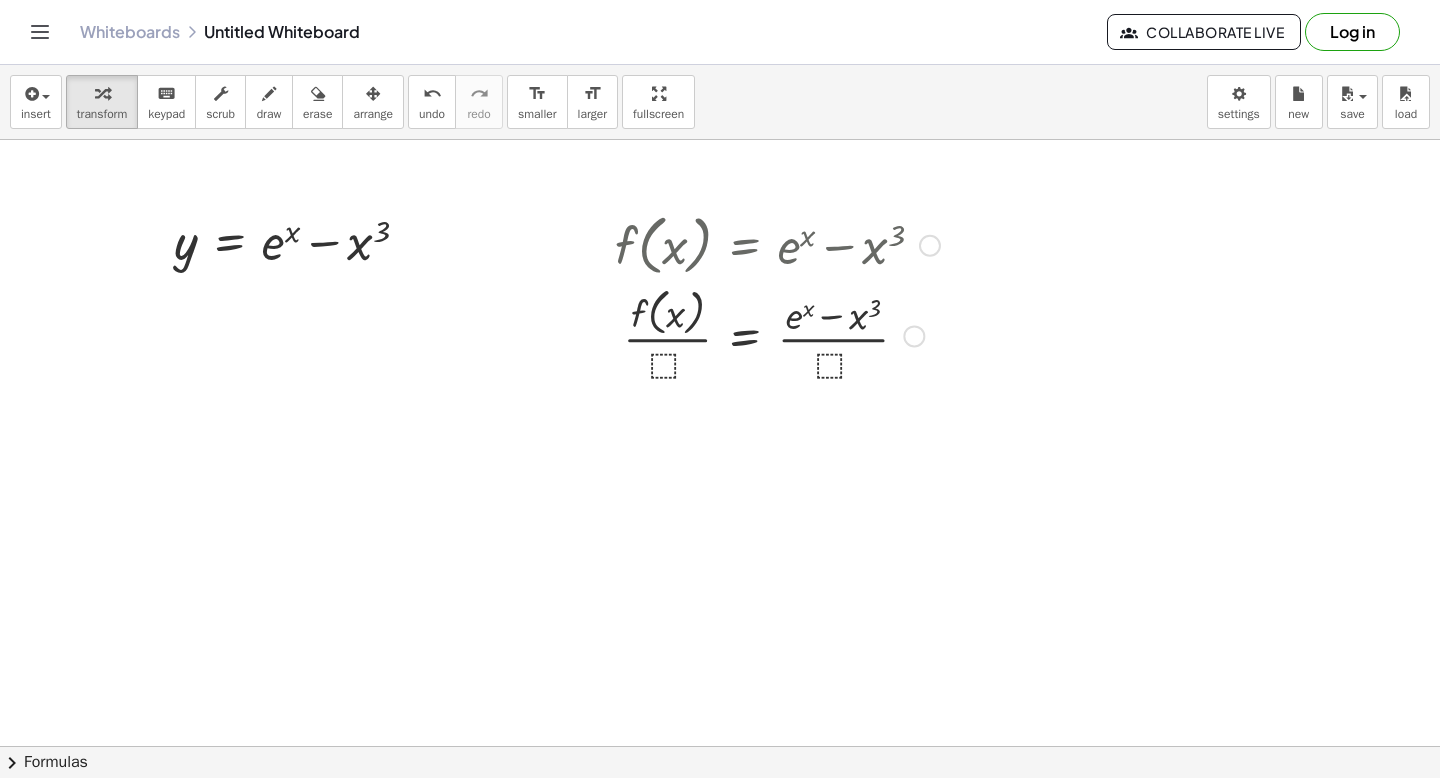 click on "Transform line Copy line as LaTeX Copy derivation as LaTeX Expand new lines: On" at bounding box center (914, 336) 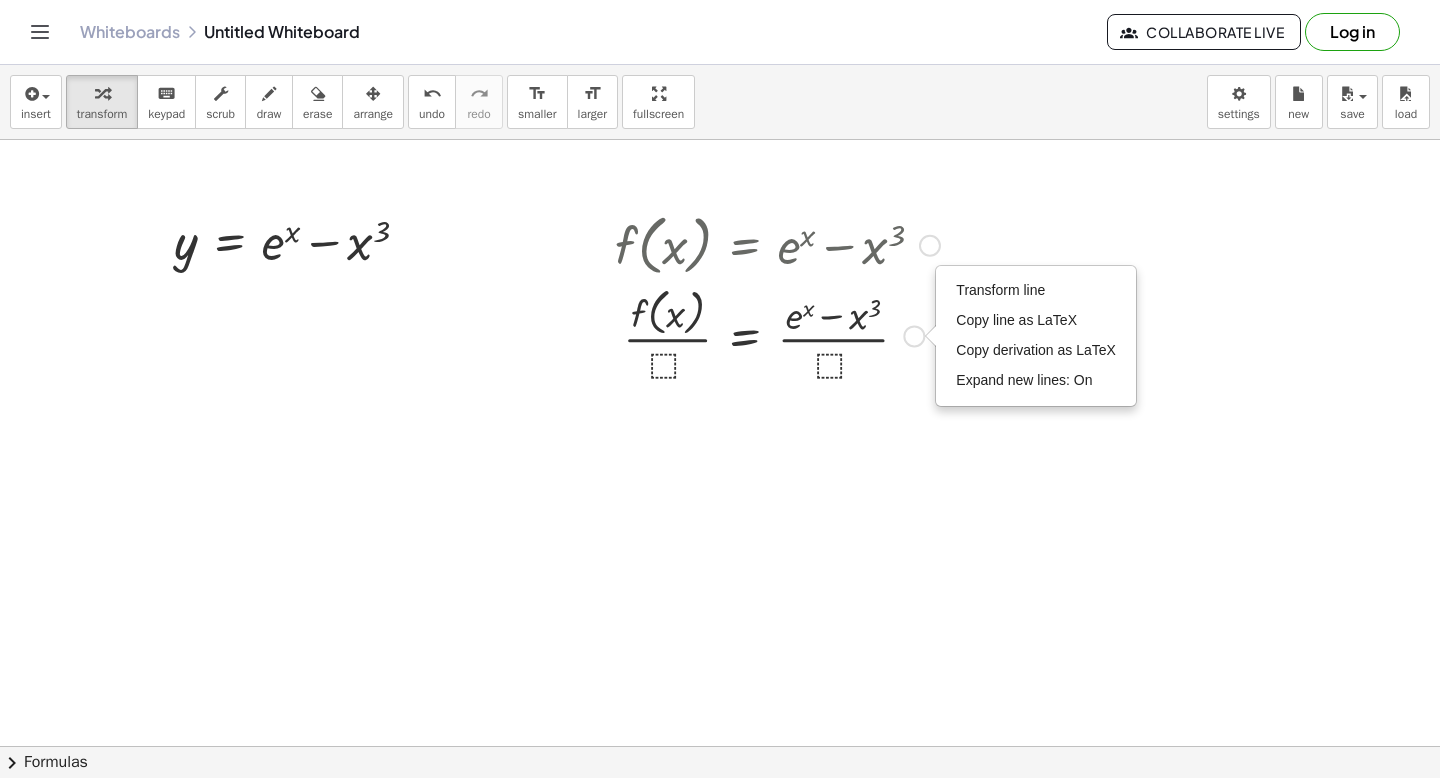 click at bounding box center [777, 335] 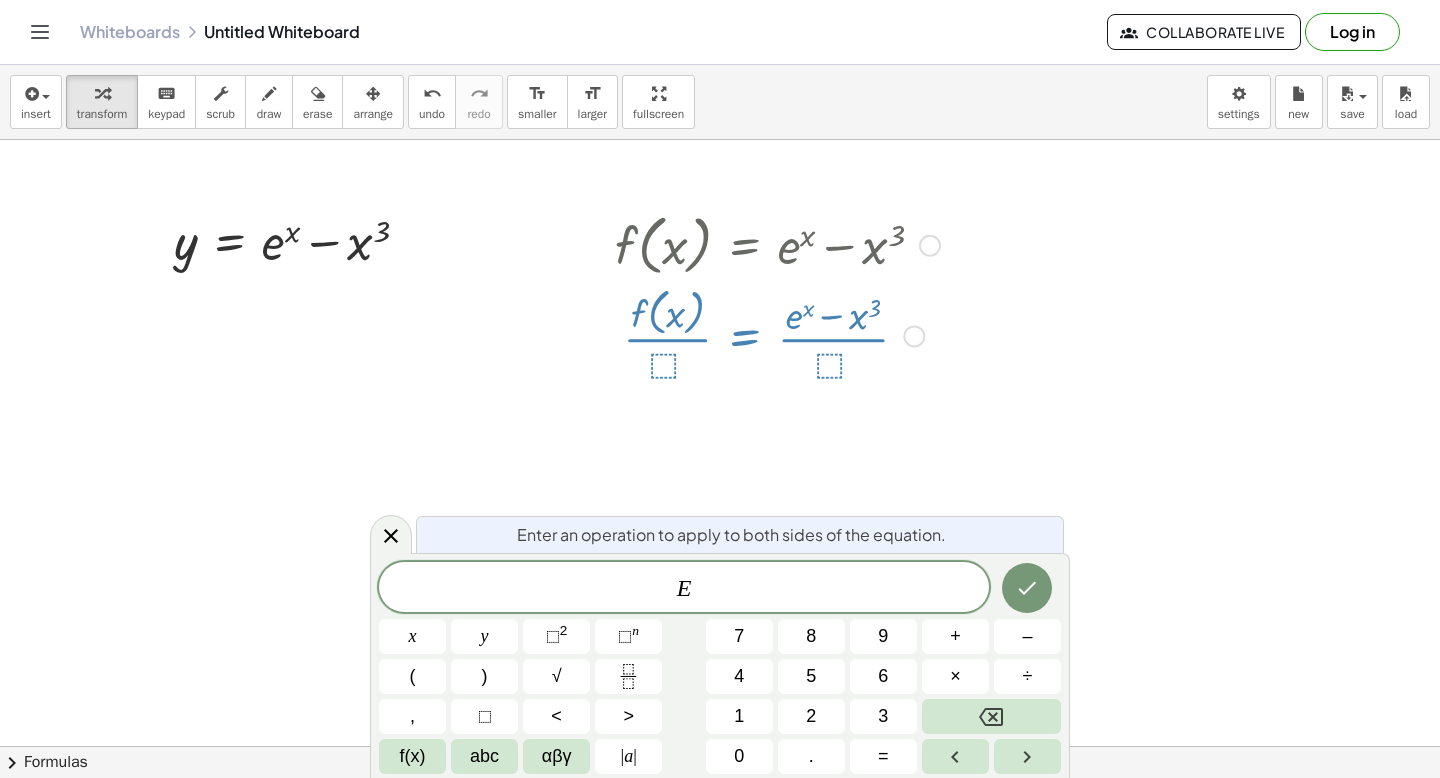 click at bounding box center [777, 335] 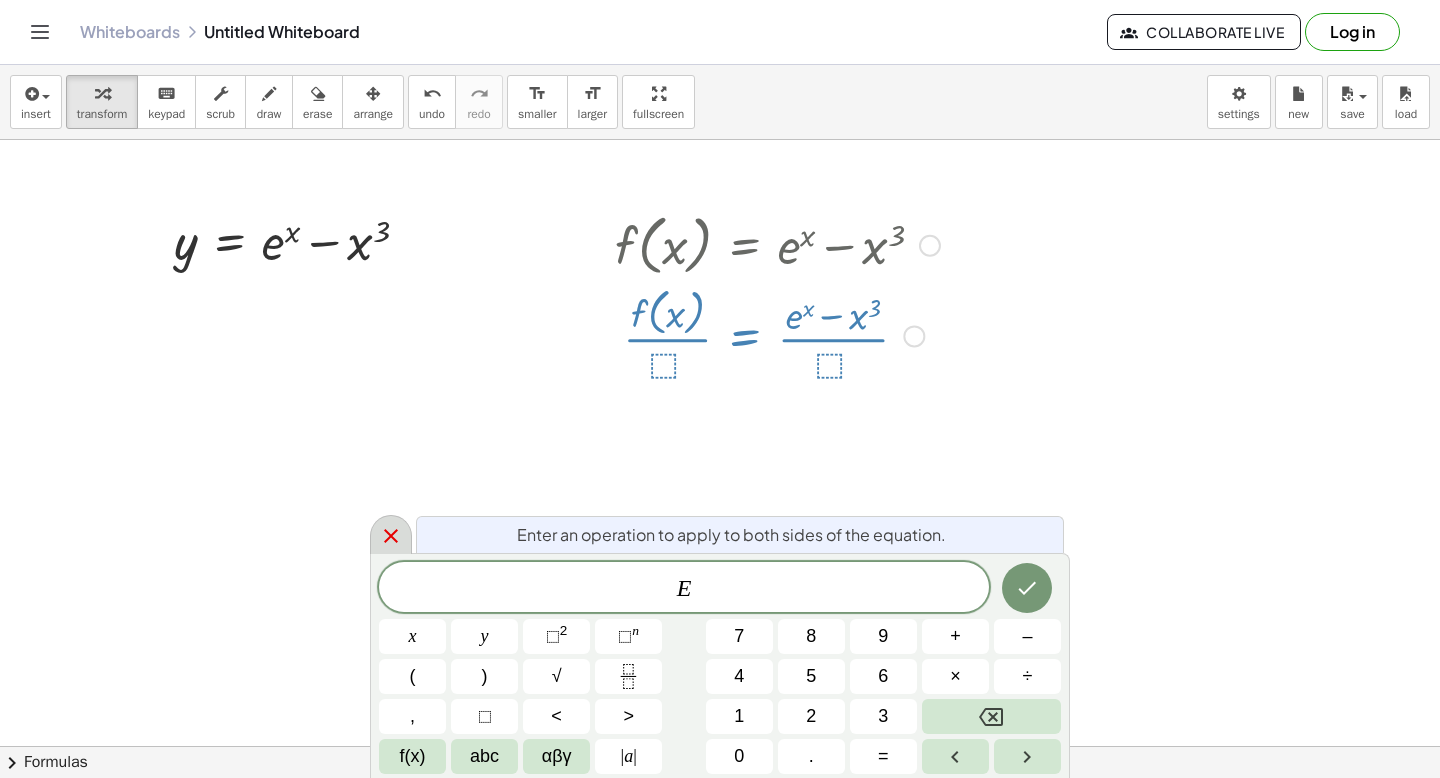 click 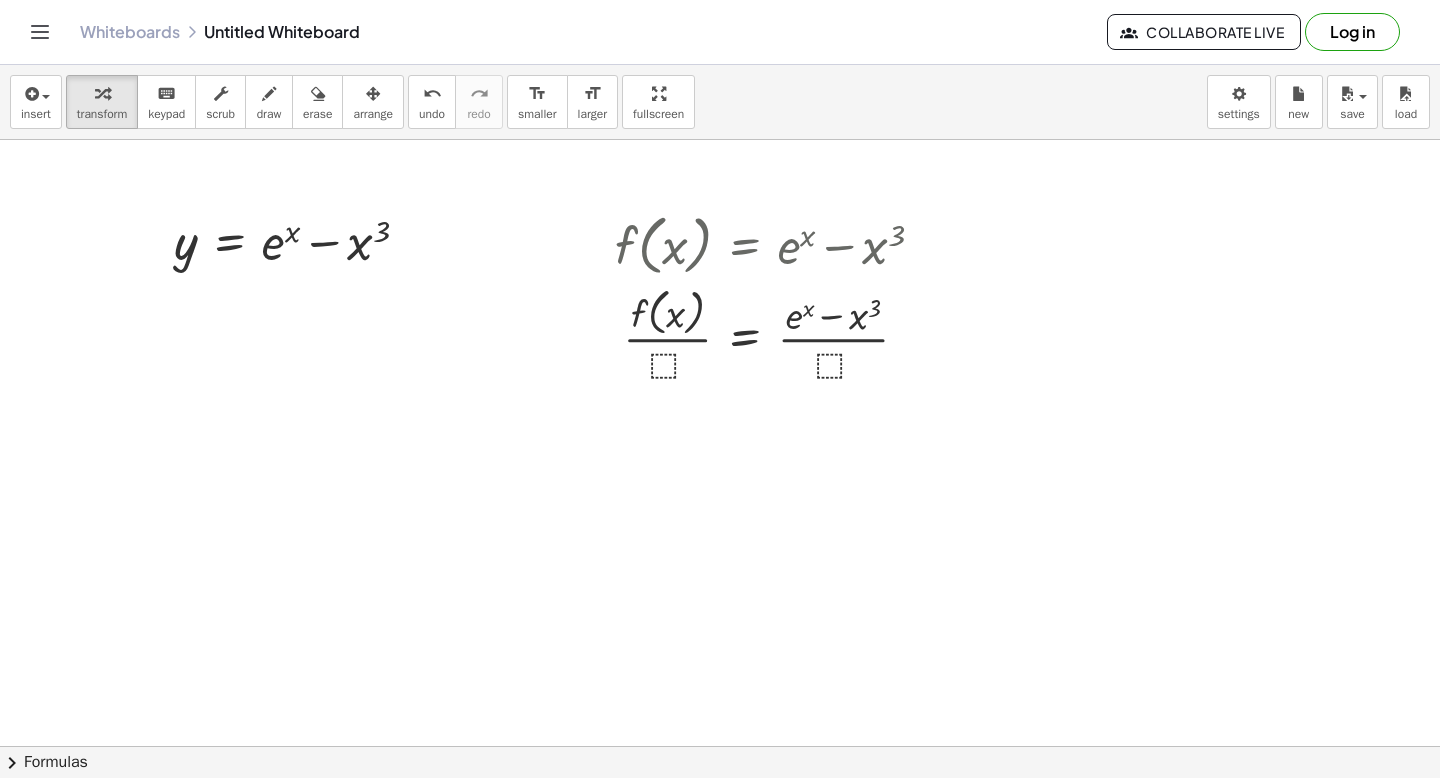 click on "chevron_right  Formulas" 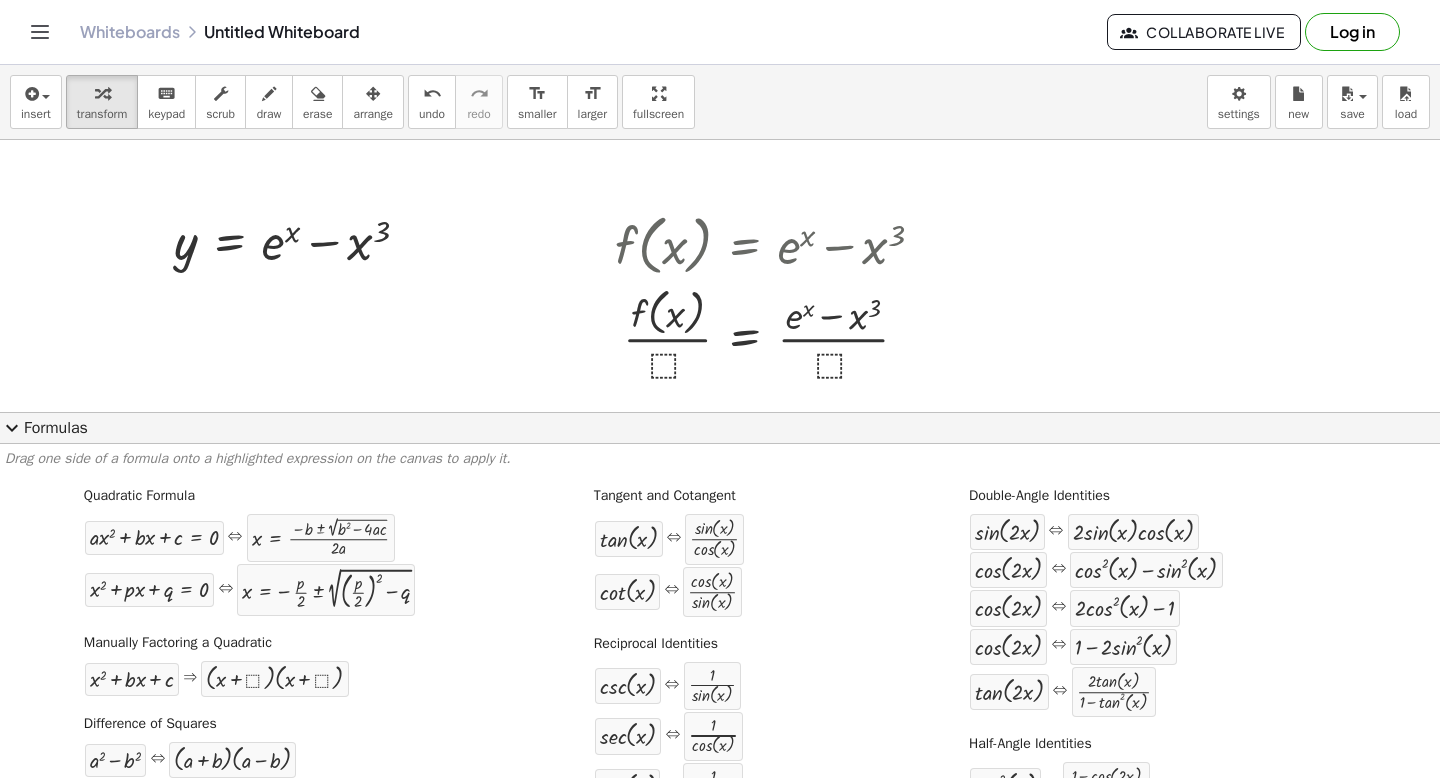 click on "expand_more  Formulas" 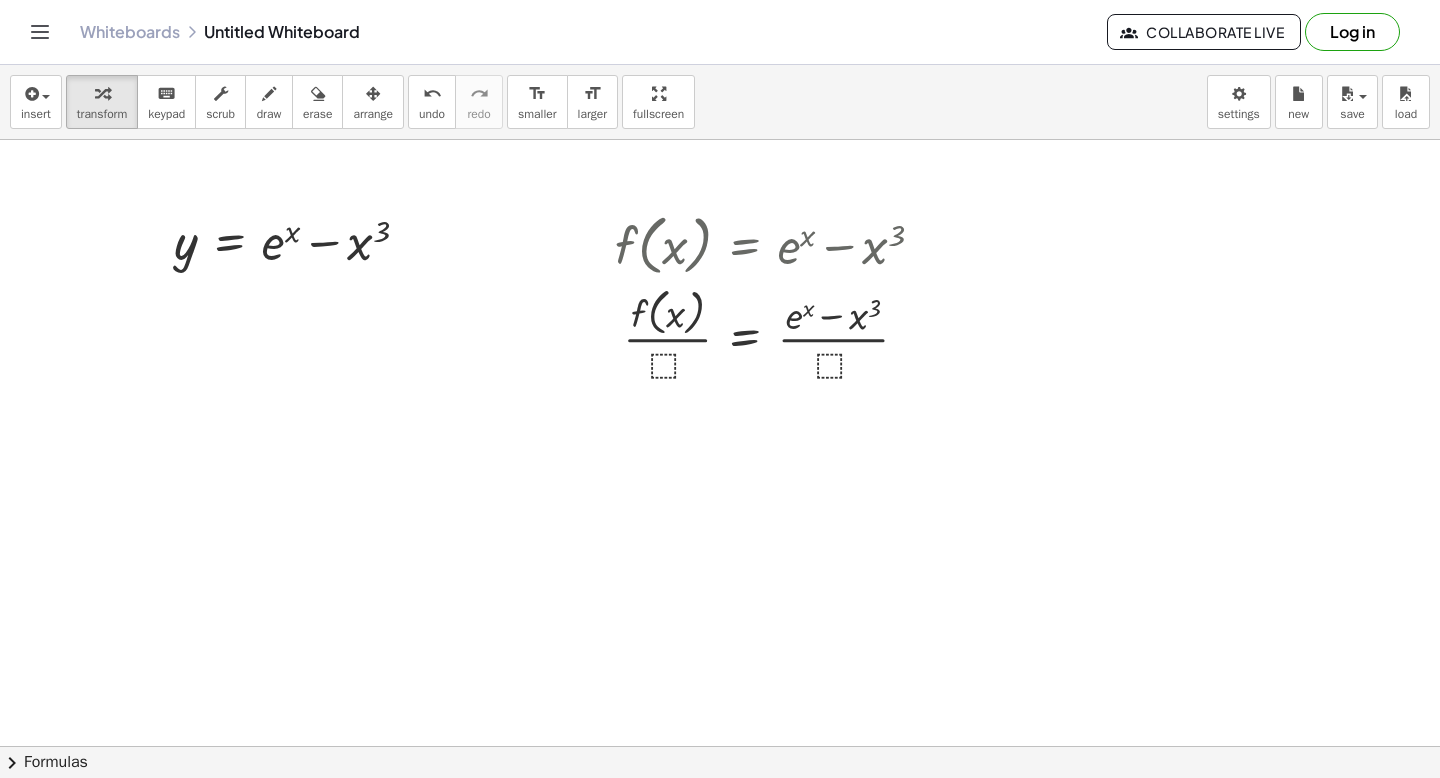 click on "chevron_right  Formulas" 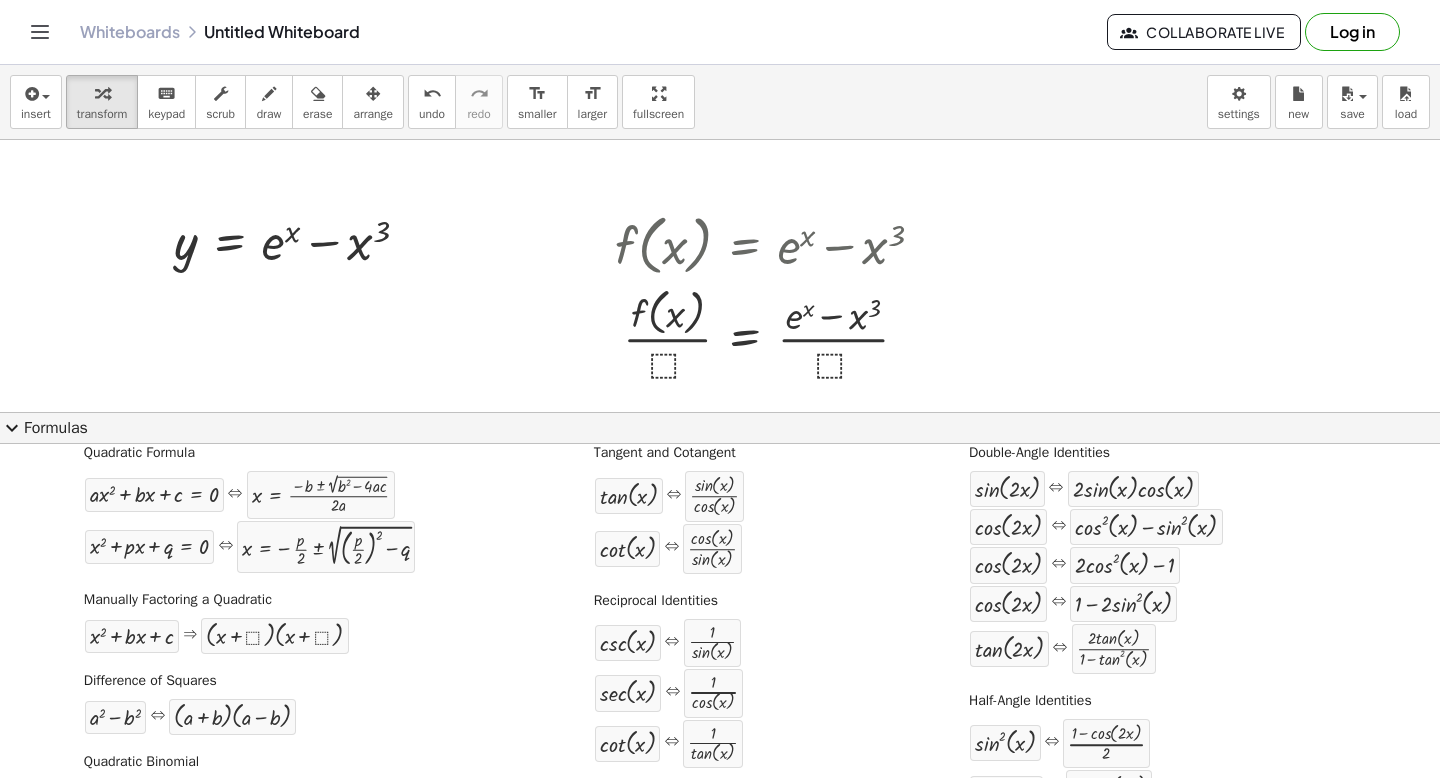 scroll, scrollTop: 0, scrollLeft: 0, axis: both 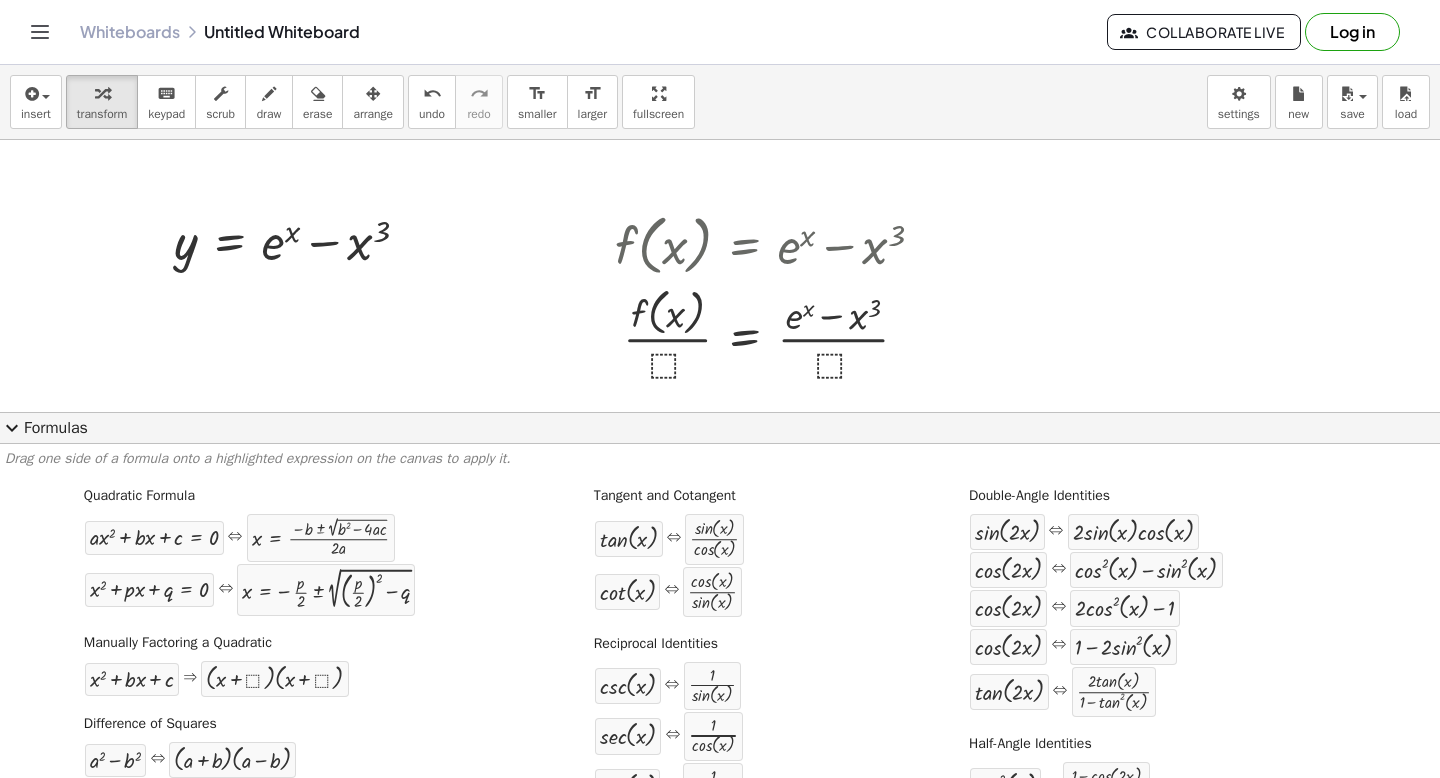 click on "expand_more  Formulas" 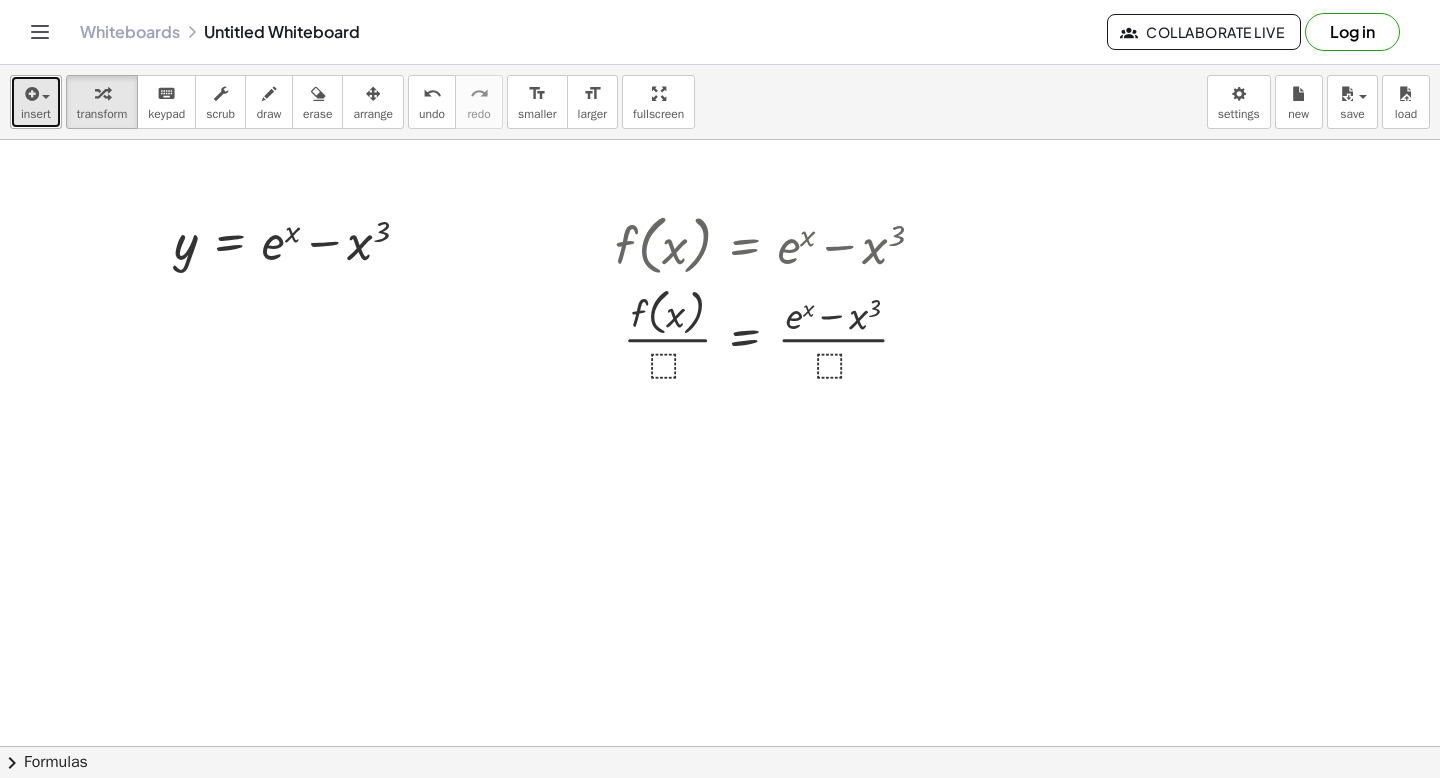 click on "insert" at bounding box center [36, 102] 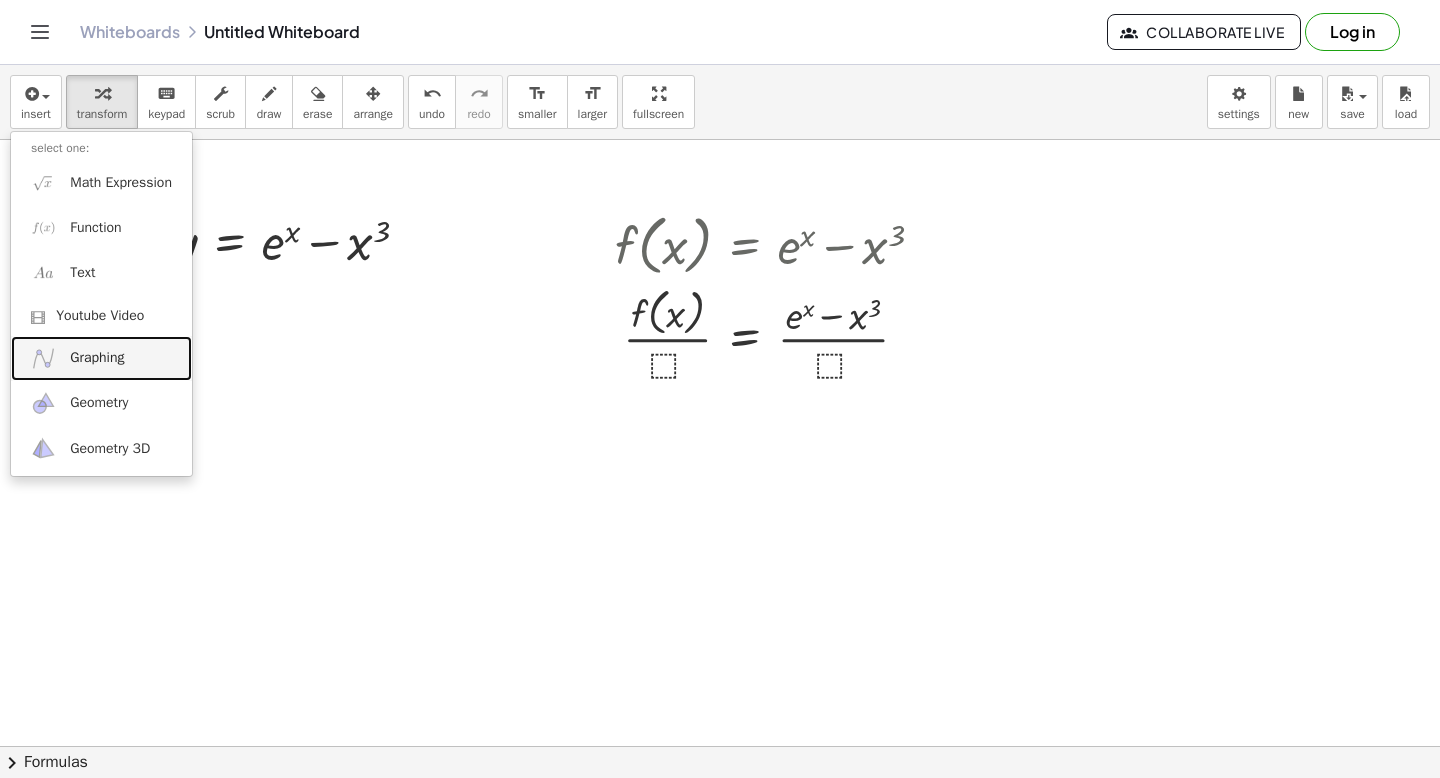 click on "Graphing" at bounding box center (101, 358) 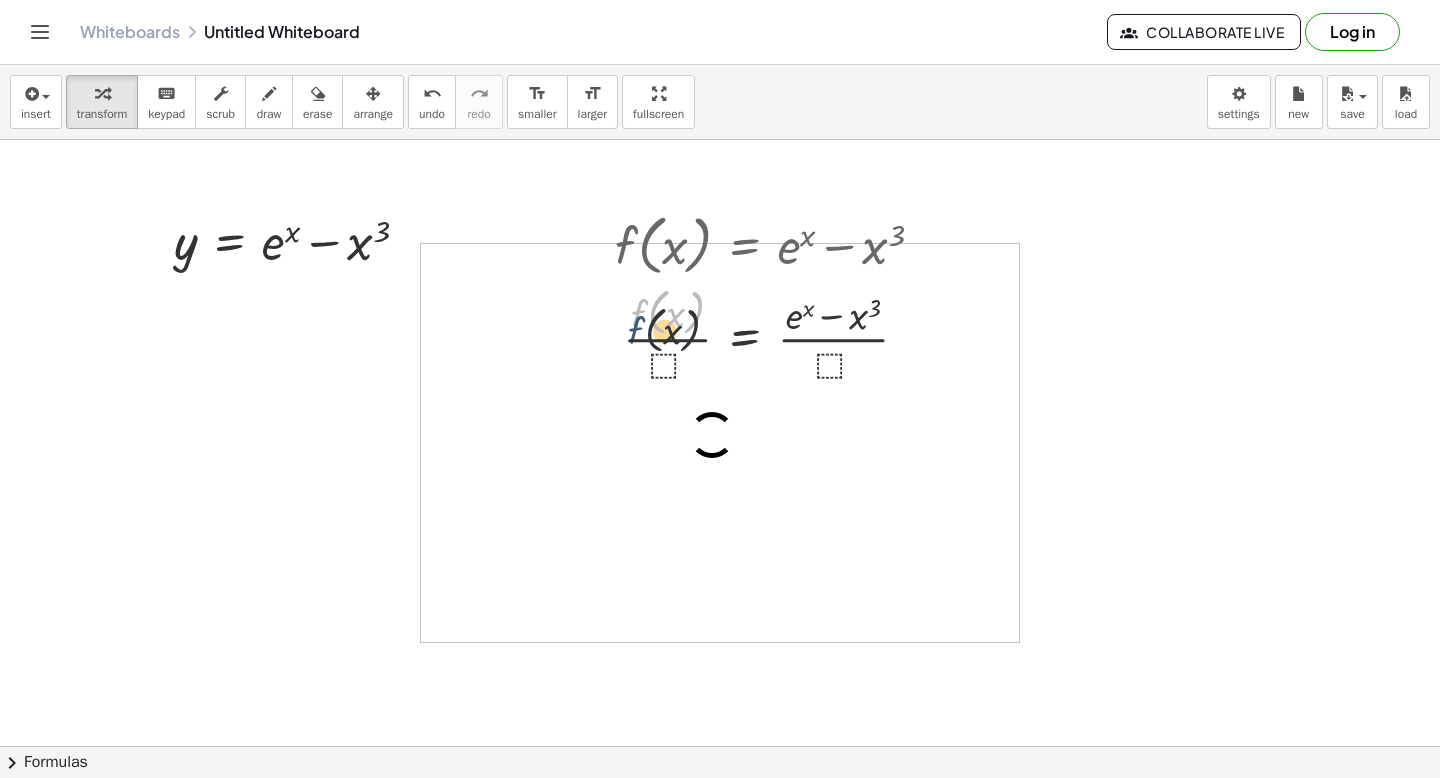 drag, startPoint x: 631, startPoint y: 283, endPoint x: 627, endPoint y: 306, distance: 23.345236 